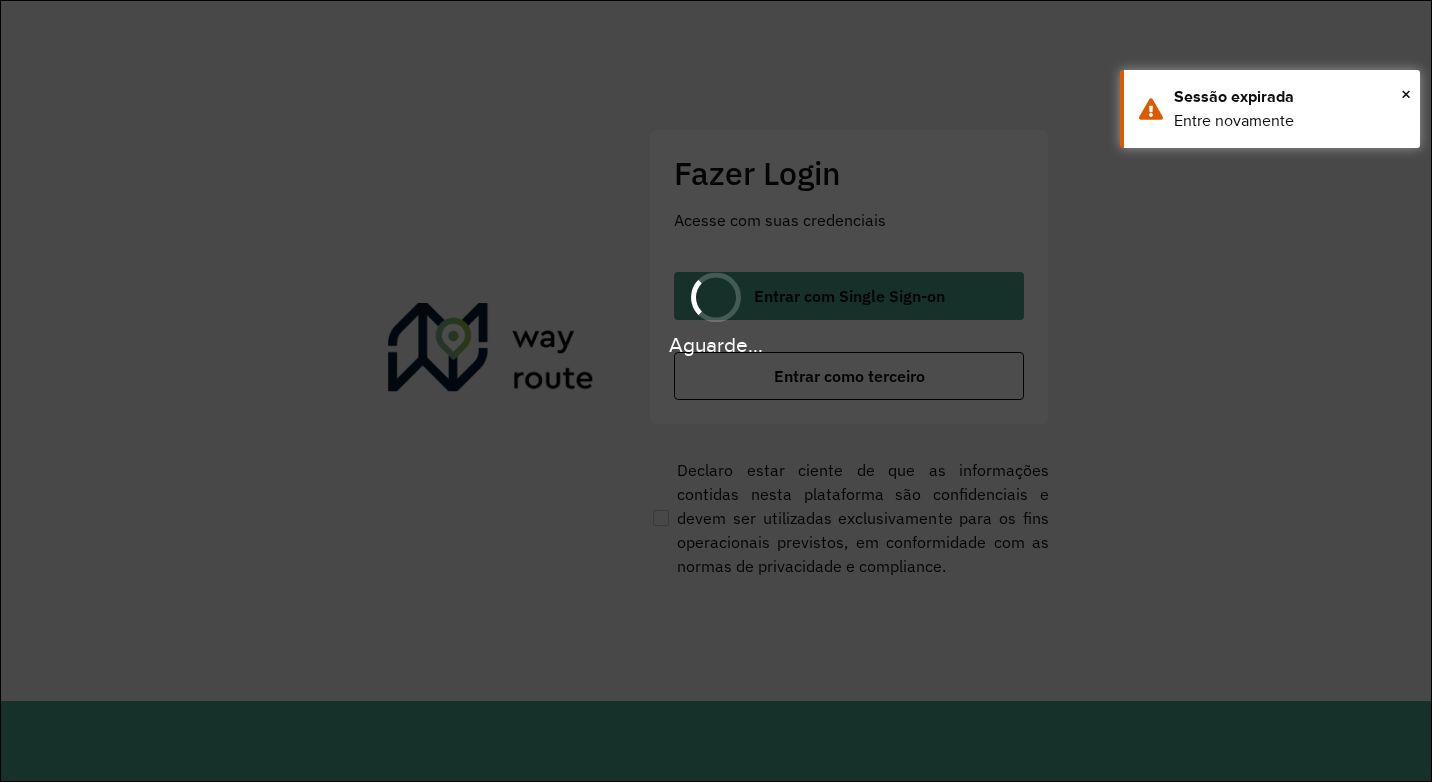 scroll, scrollTop: 0, scrollLeft: 0, axis: both 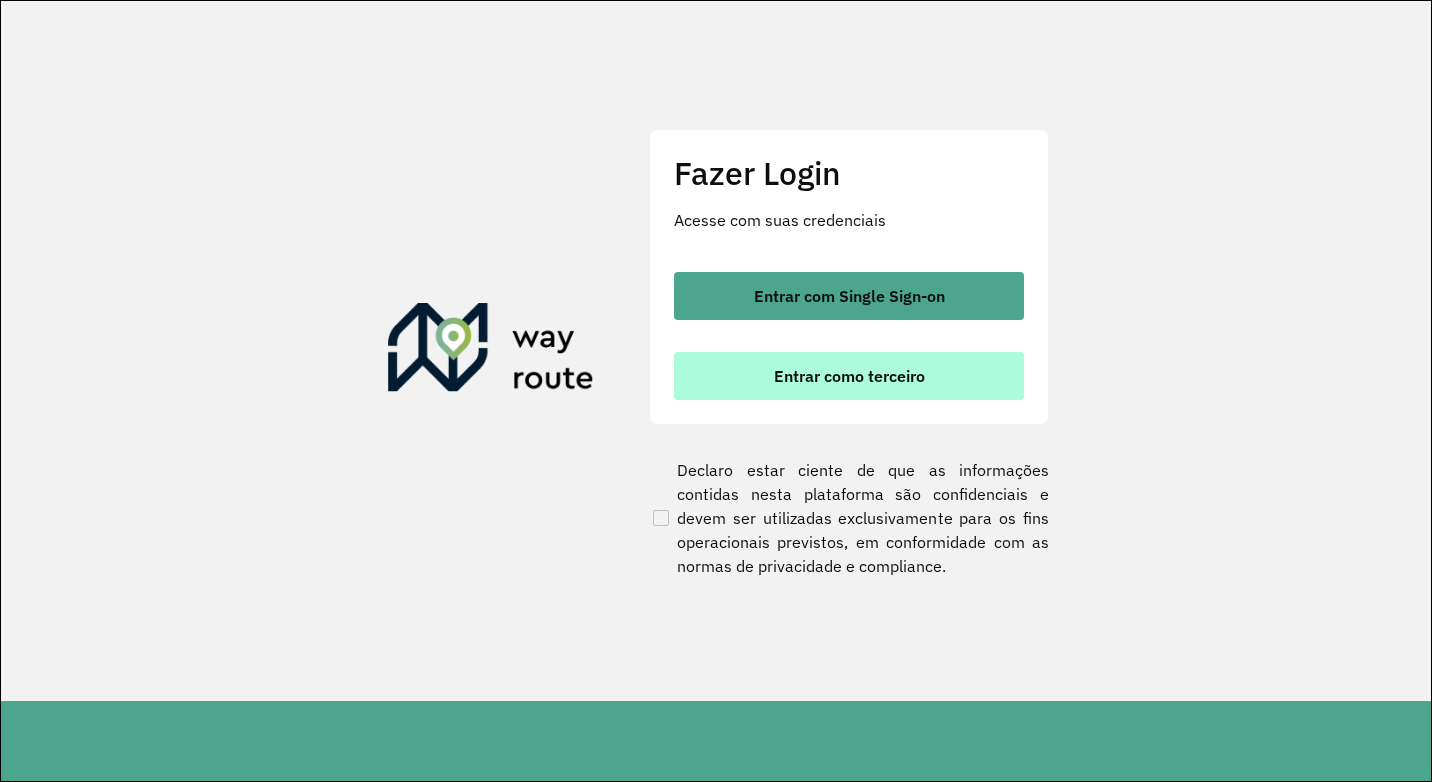 click on "Entrar como terceiro" at bounding box center [849, 376] 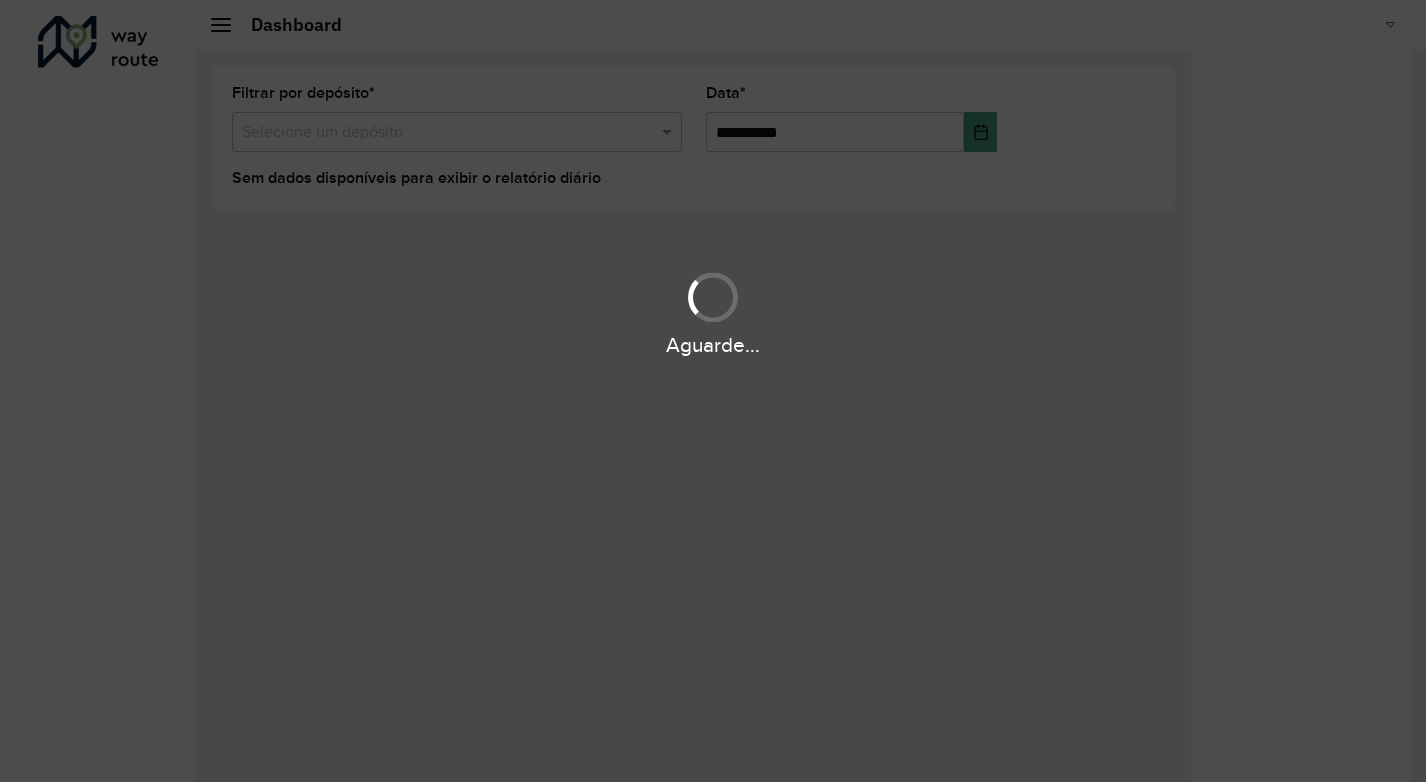 scroll, scrollTop: 0, scrollLeft: 0, axis: both 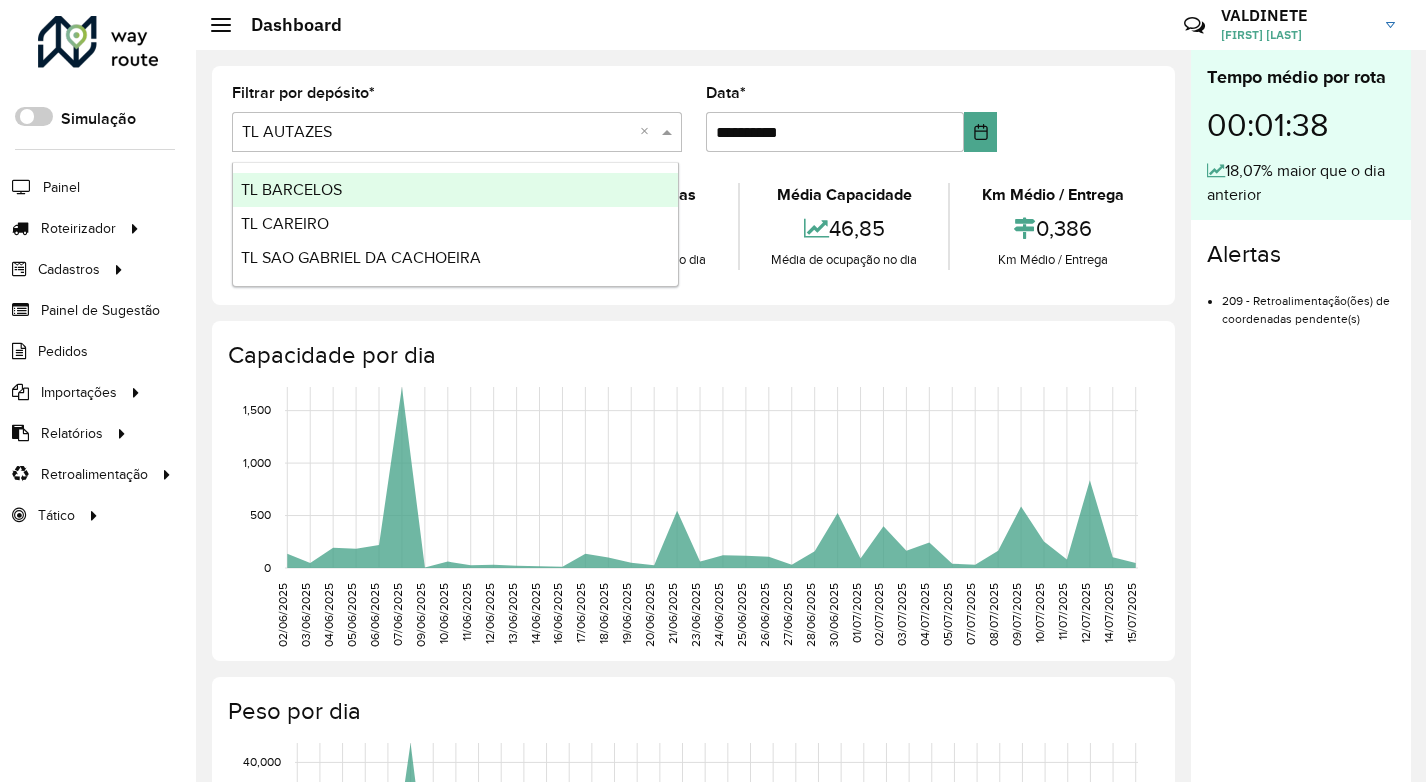 click at bounding box center (437, 133) 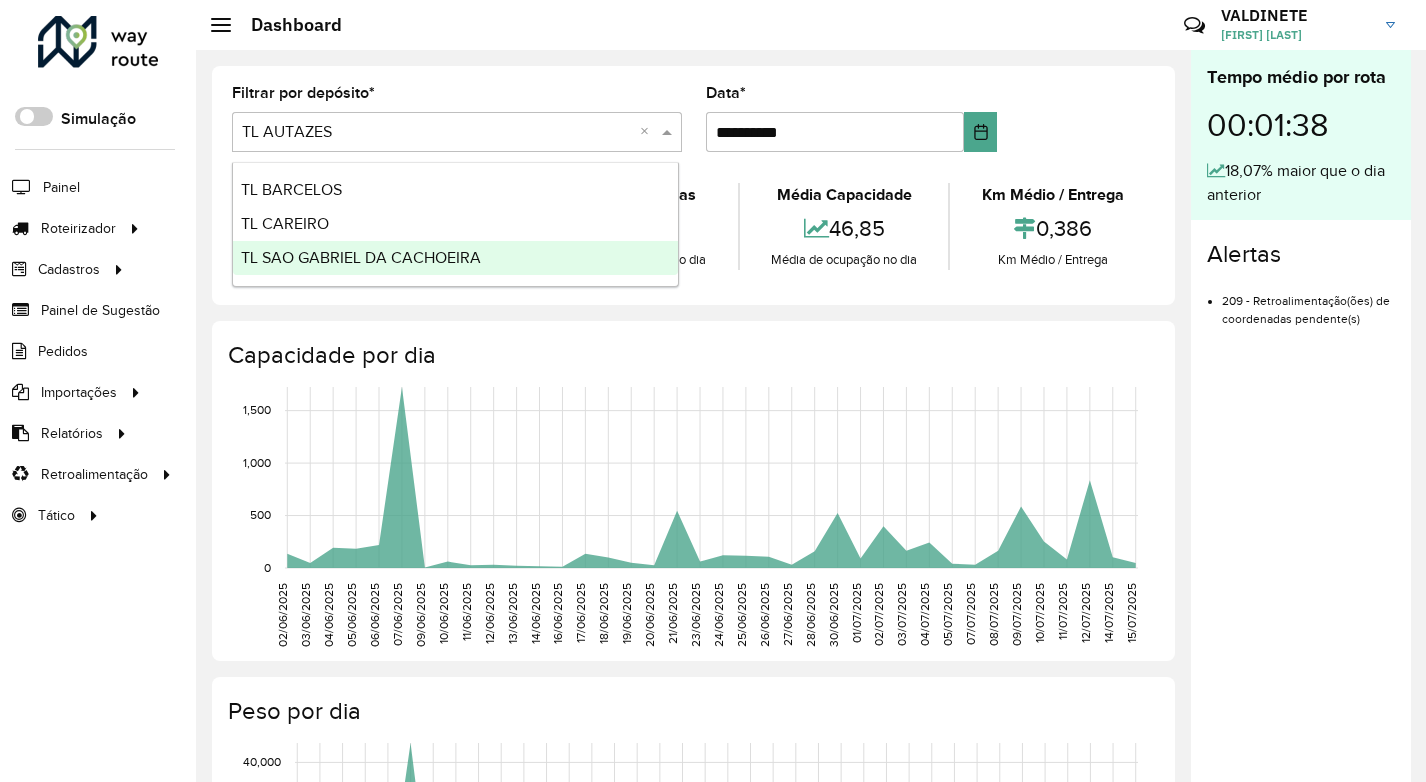 click on "TL SAO GABRIEL DA CACHOEIRA" at bounding box center (361, 257) 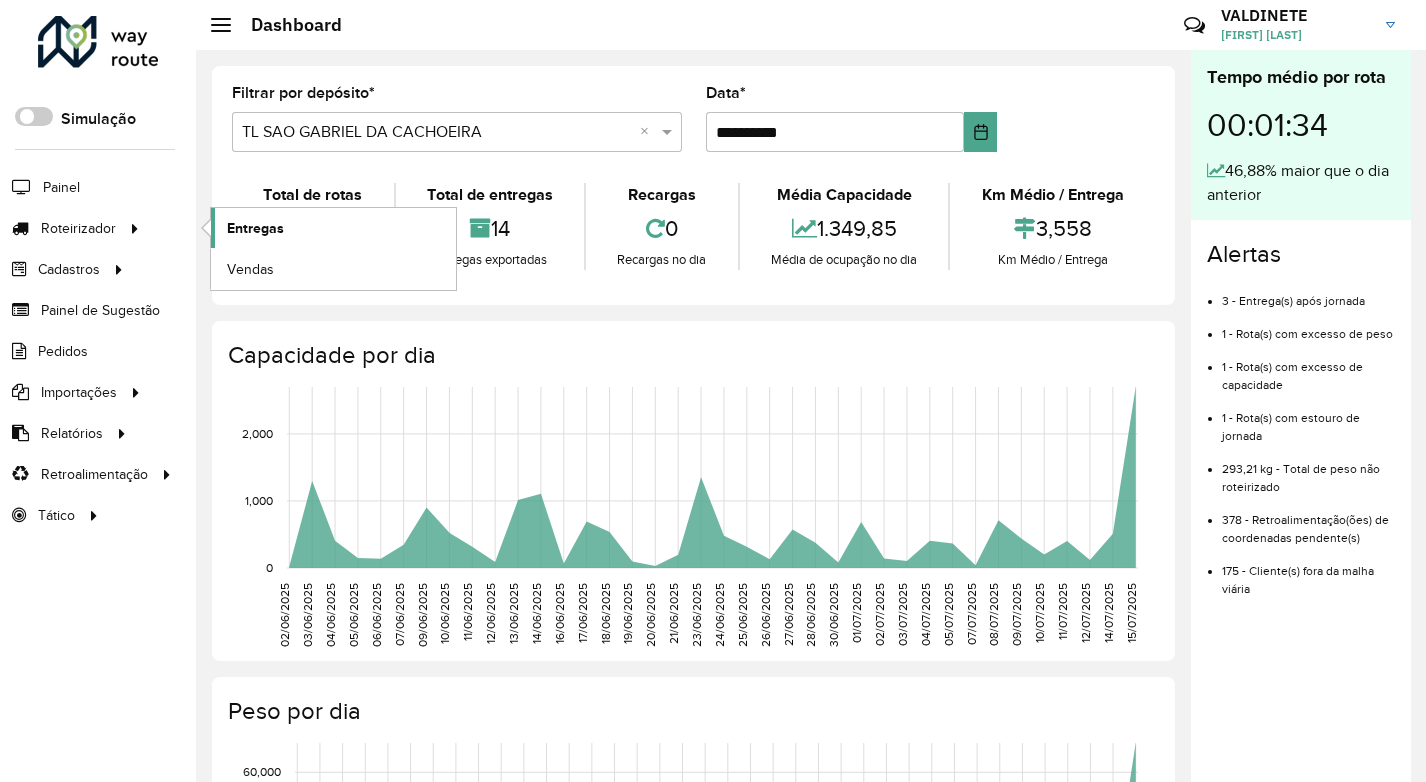 click on "Entregas" 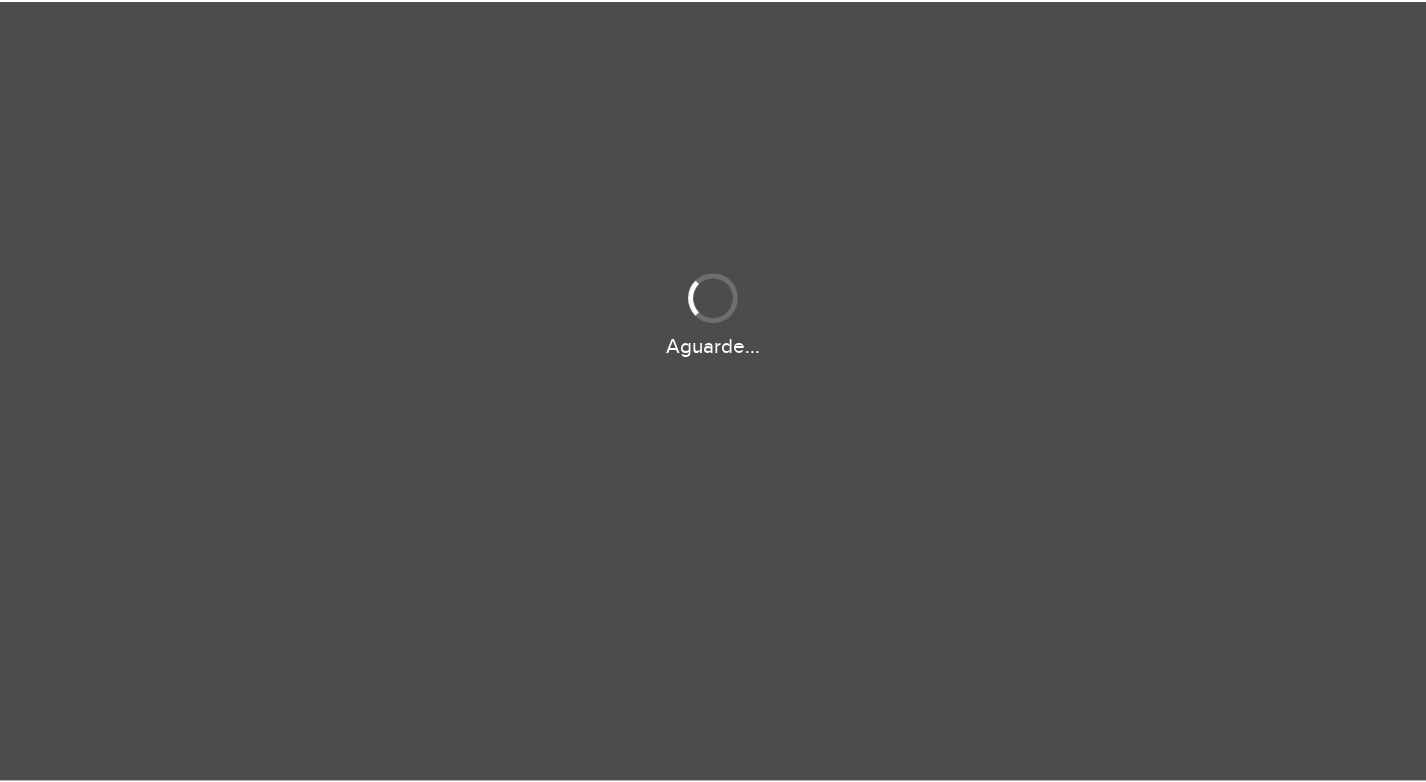 scroll, scrollTop: 0, scrollLeft: 0, axis: both 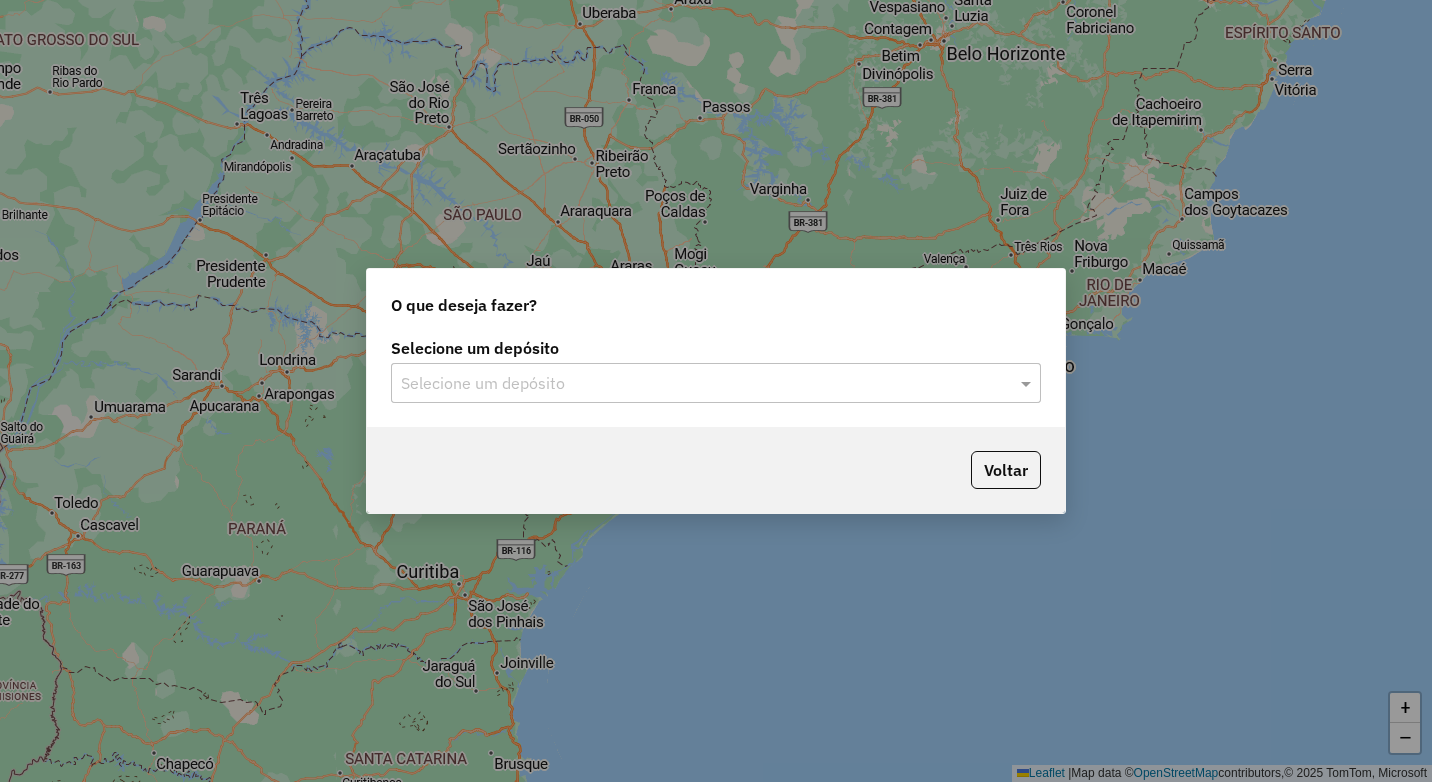 click 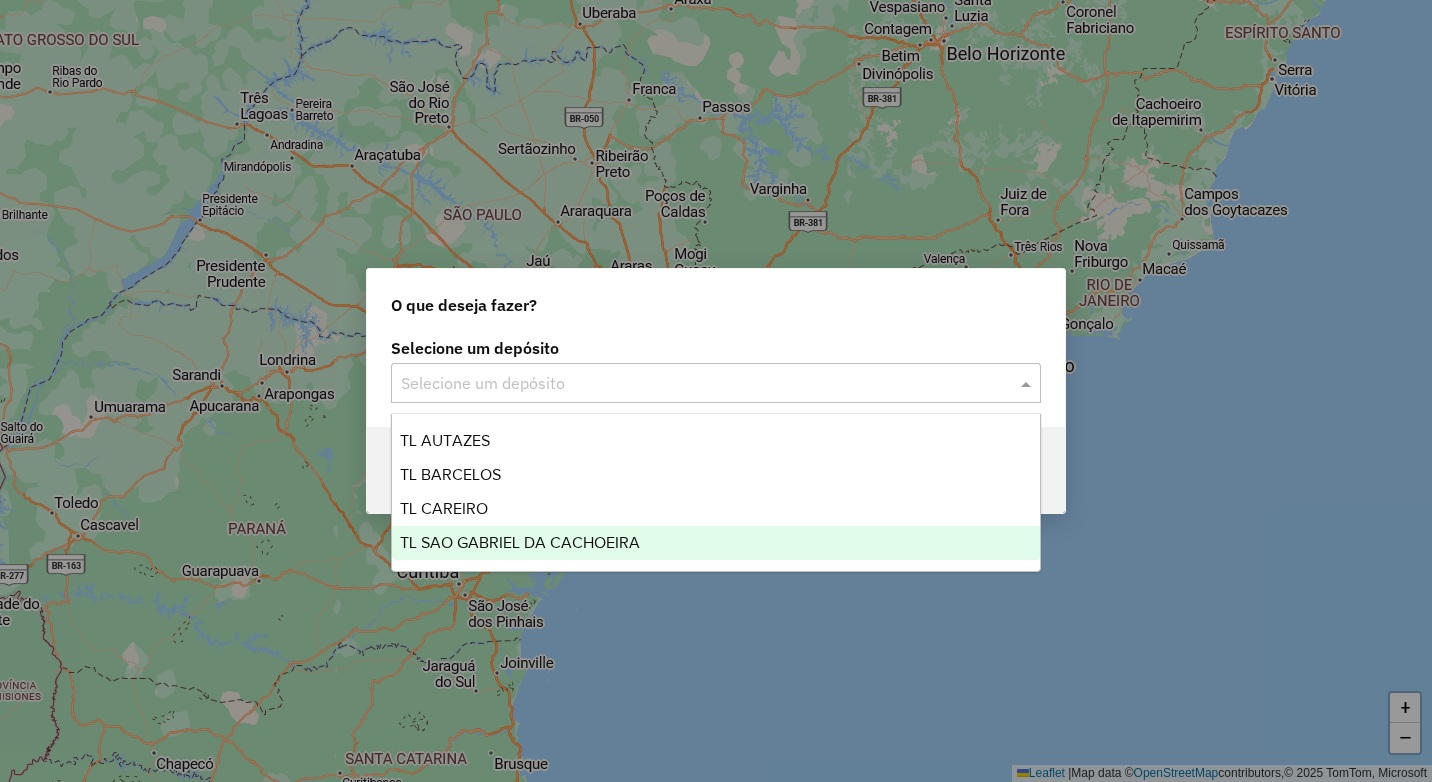 click on "TL SAO GABRIEL DA CACHOEIRA" at bounding box center [520, 542] 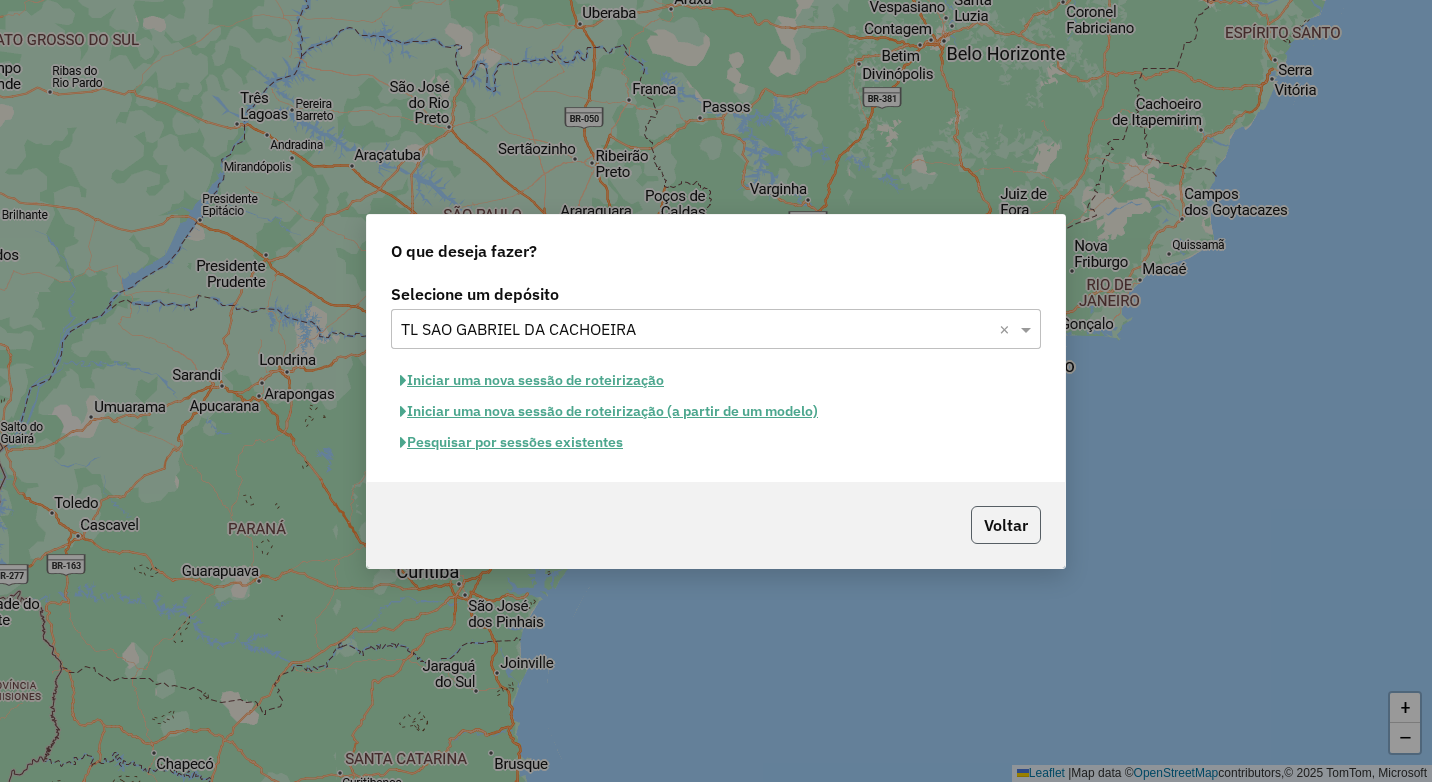 click on "Voltar" 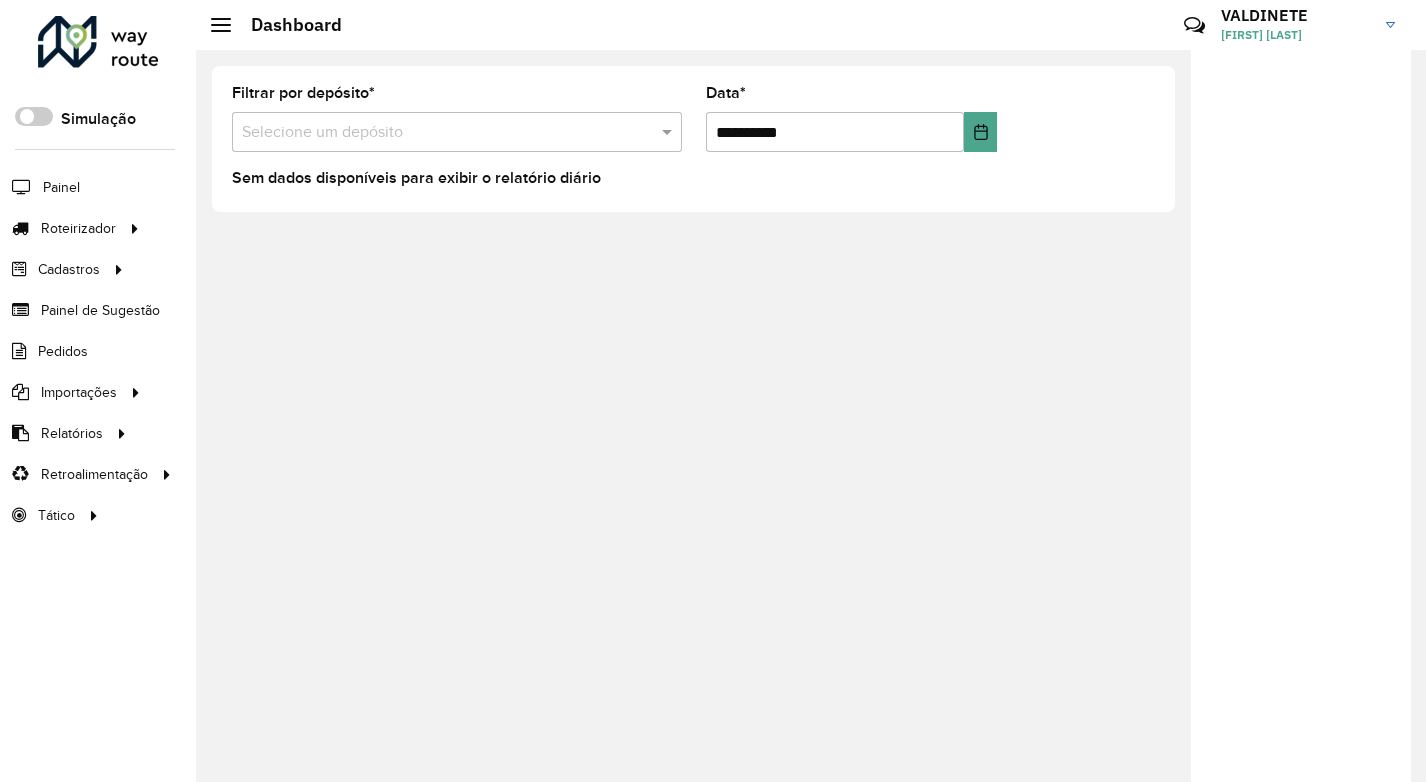 click at bounding box center (437, 133) 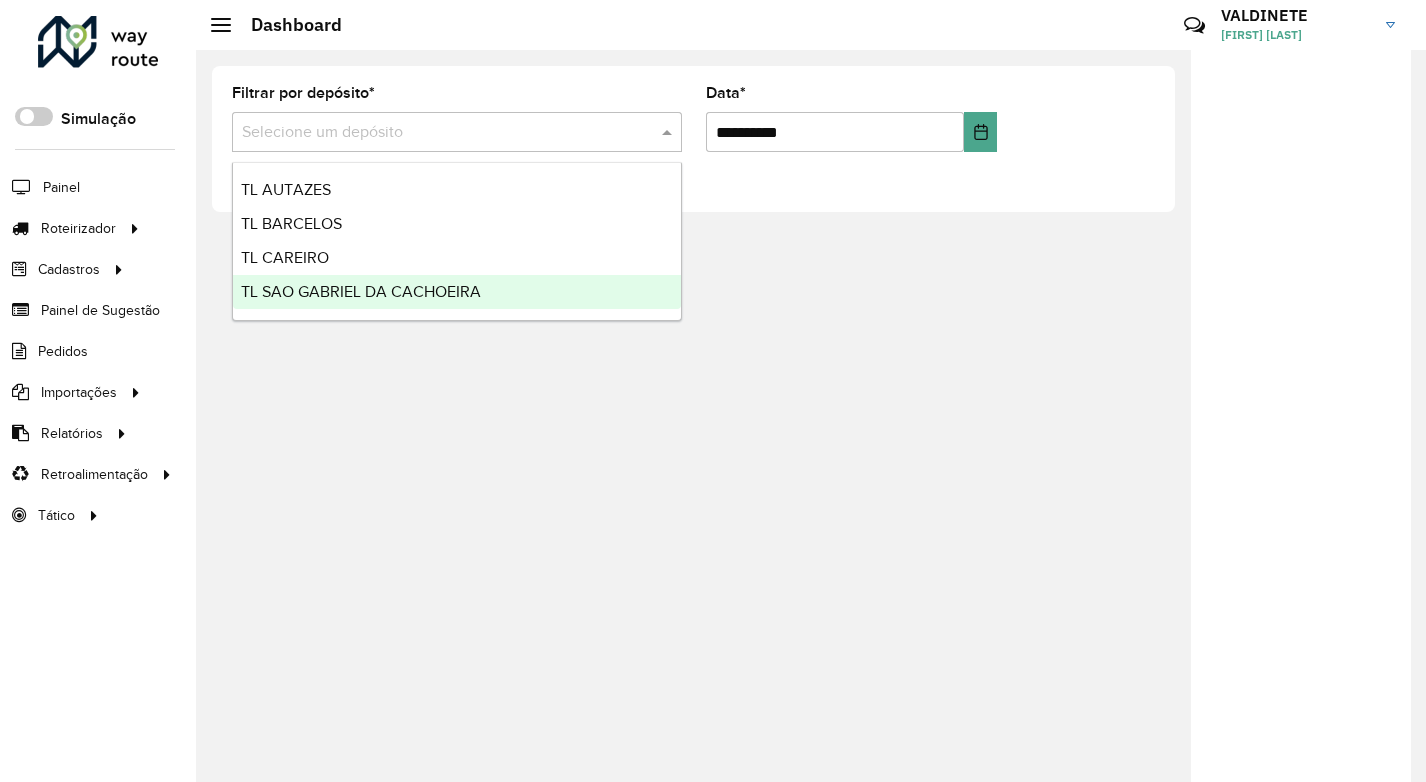 click on "TL SAO GABRIEL DA CACHOEIRA" at bounding box center (361, 291) 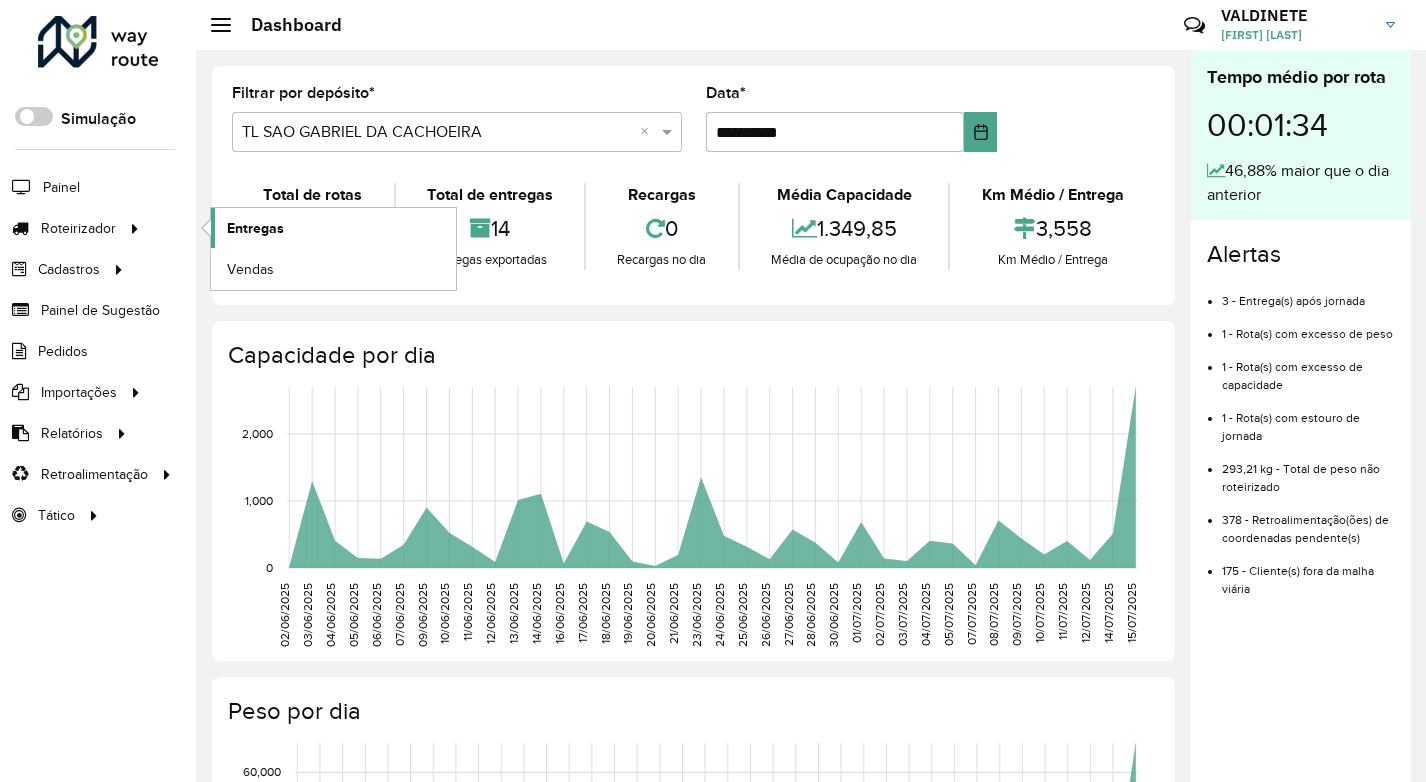 click on "Entregas" 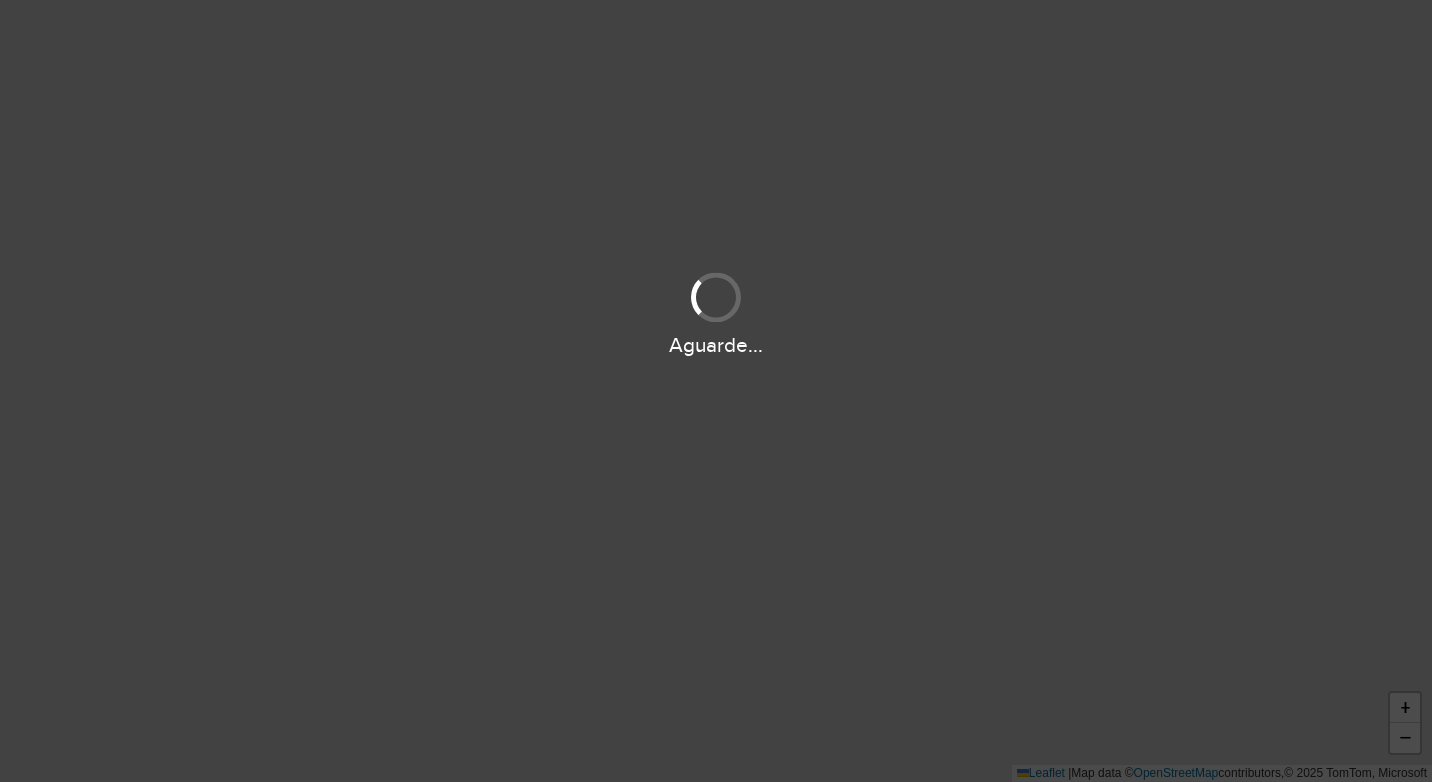 scroll, scrollTop: 0, scrollLeft: 0, axis: both 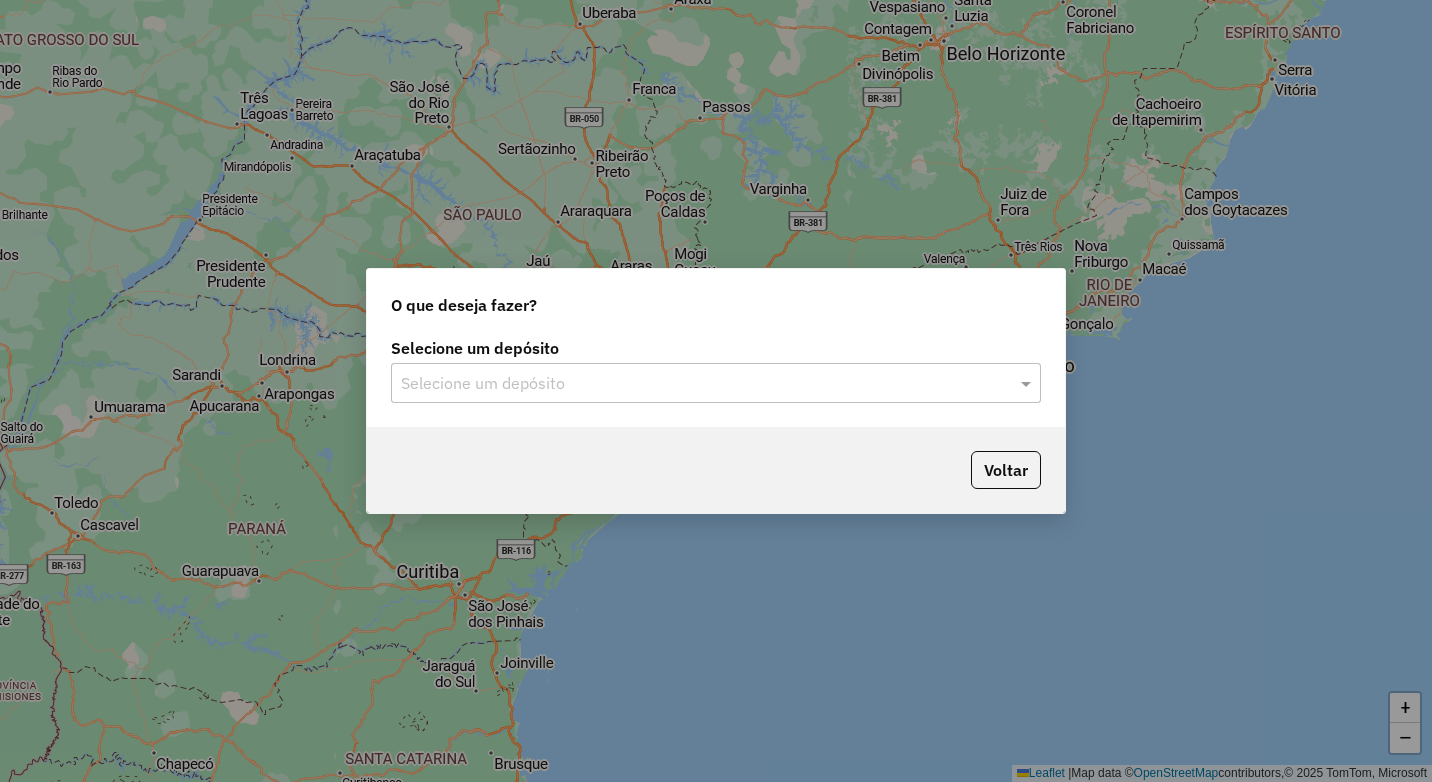 click 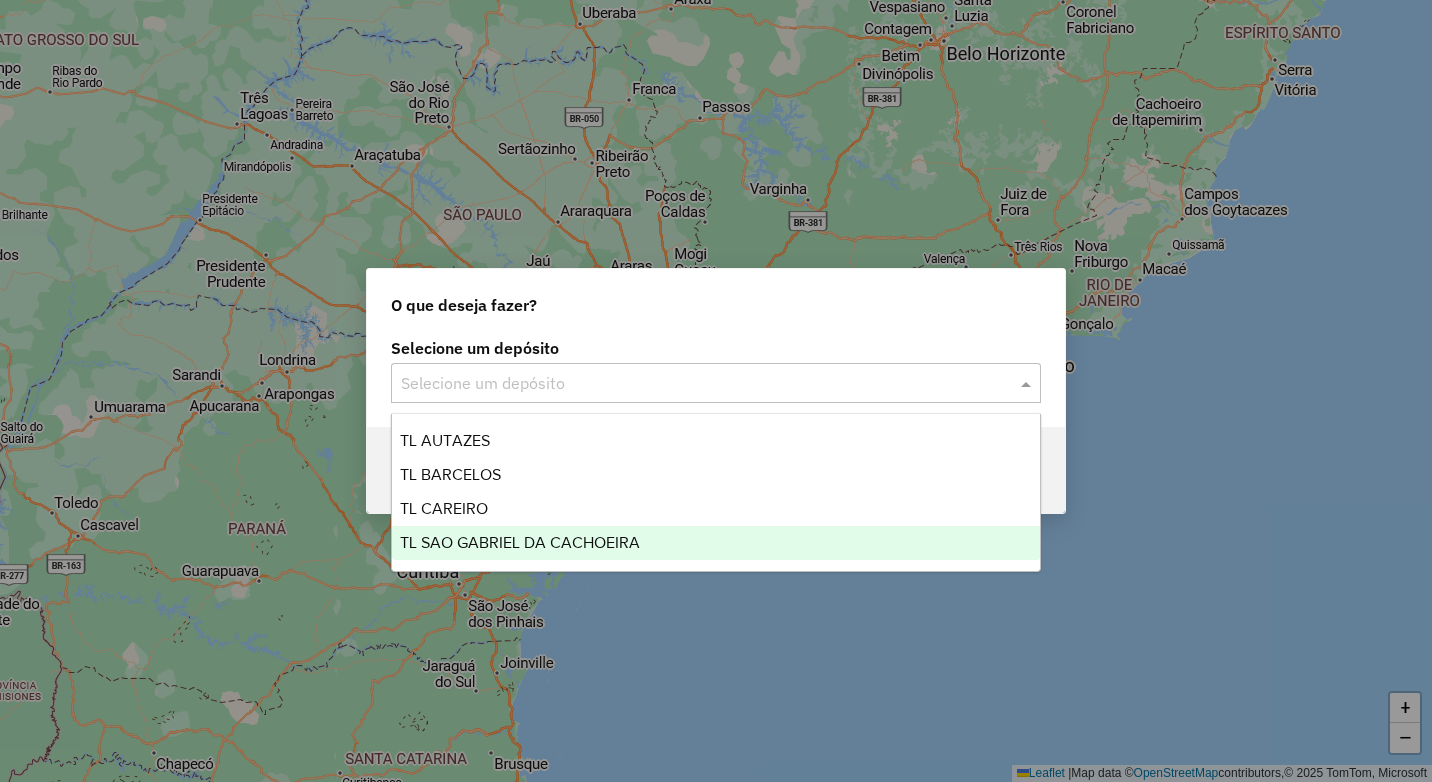 click on "TL SAO GABRIEL DA CACHOEIRA" at bounding box center (520, 542) 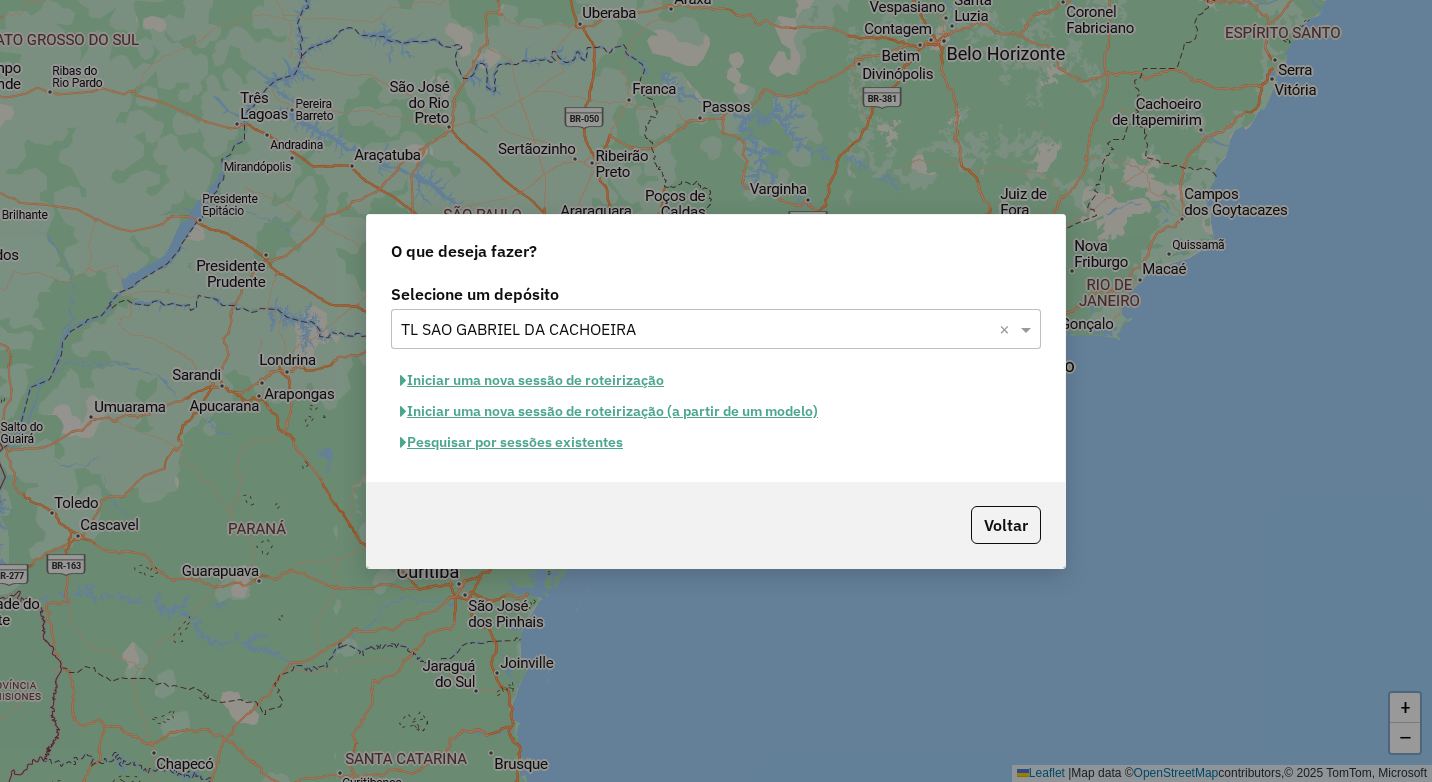 click on "Iniciar uma nova sessão de roteirização" 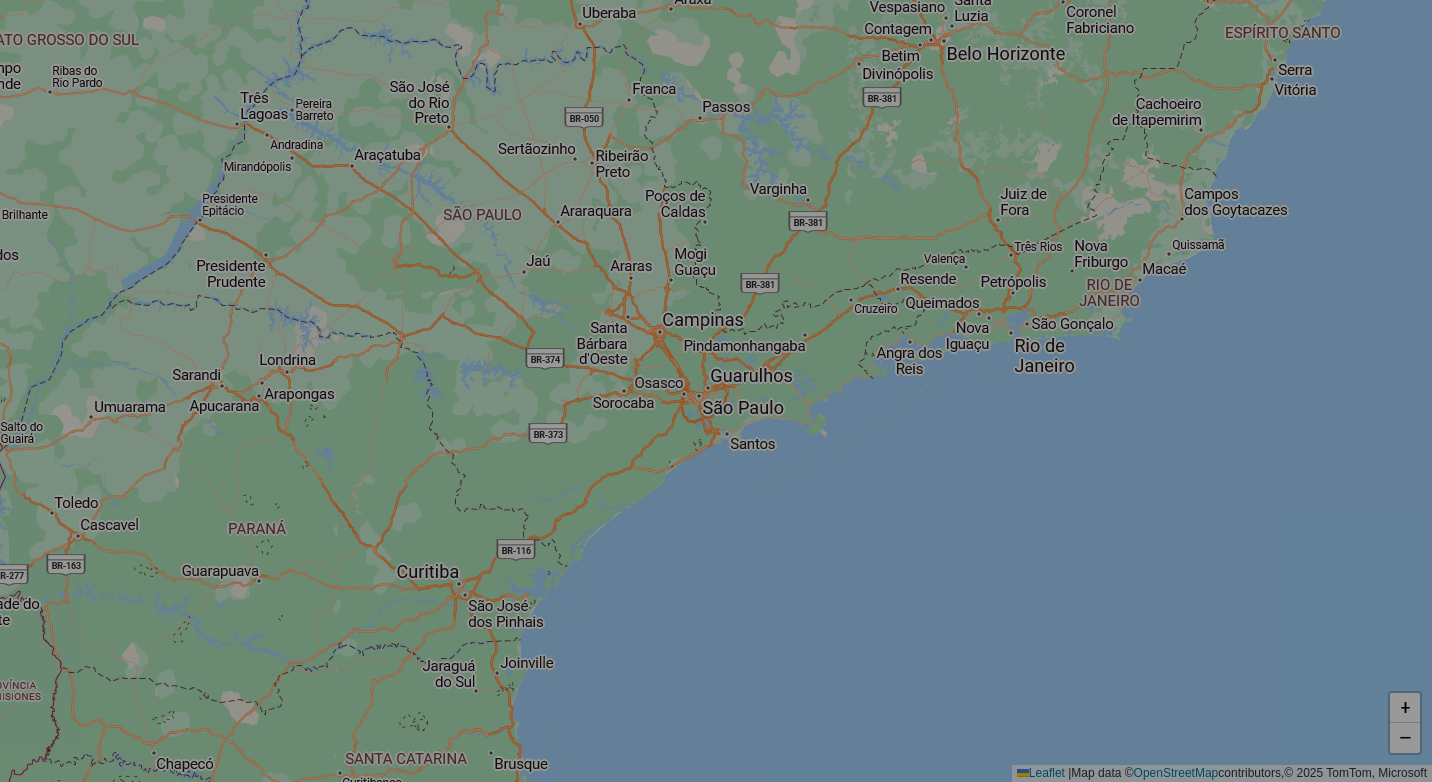 select on "*" 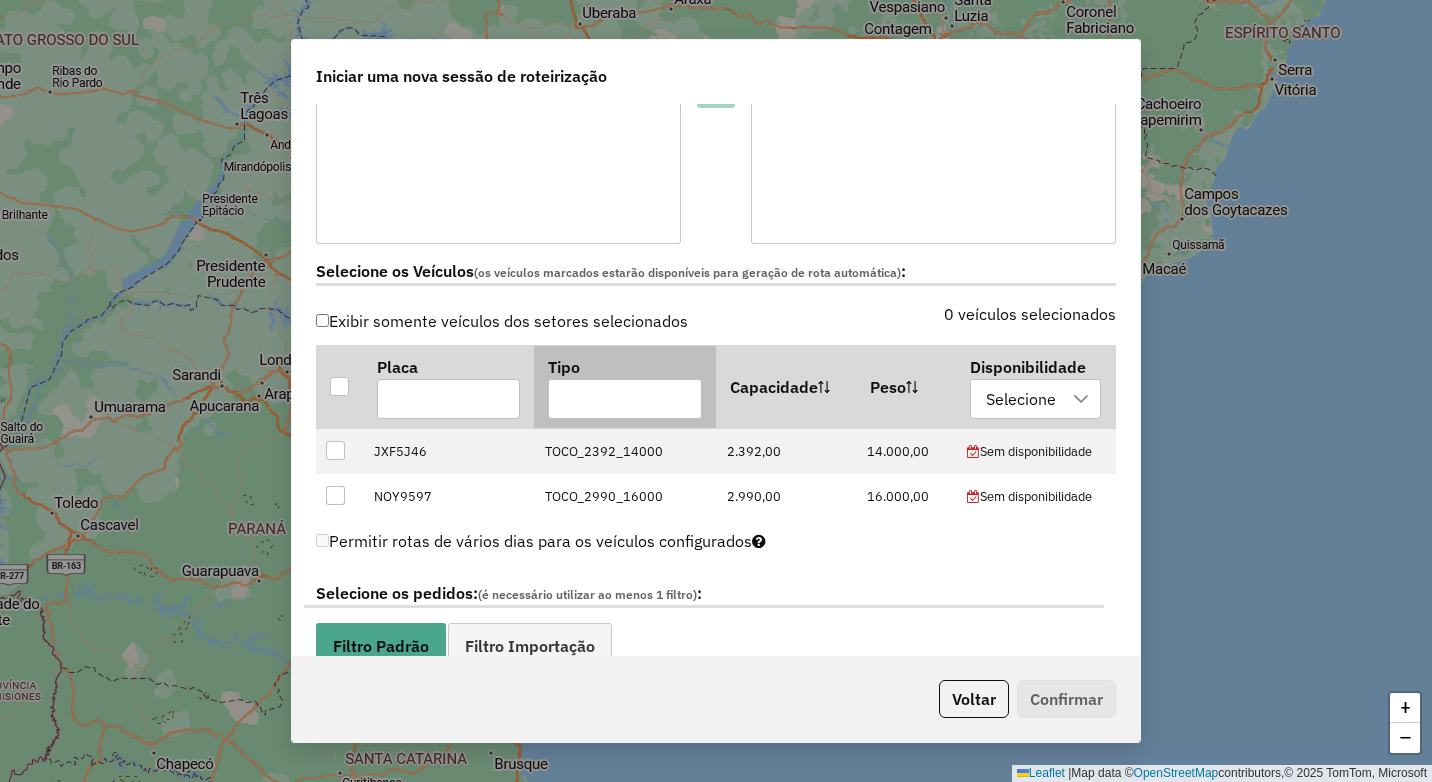 scroll, scrollTop: 500, scrollLeft: 0, axis: vertical 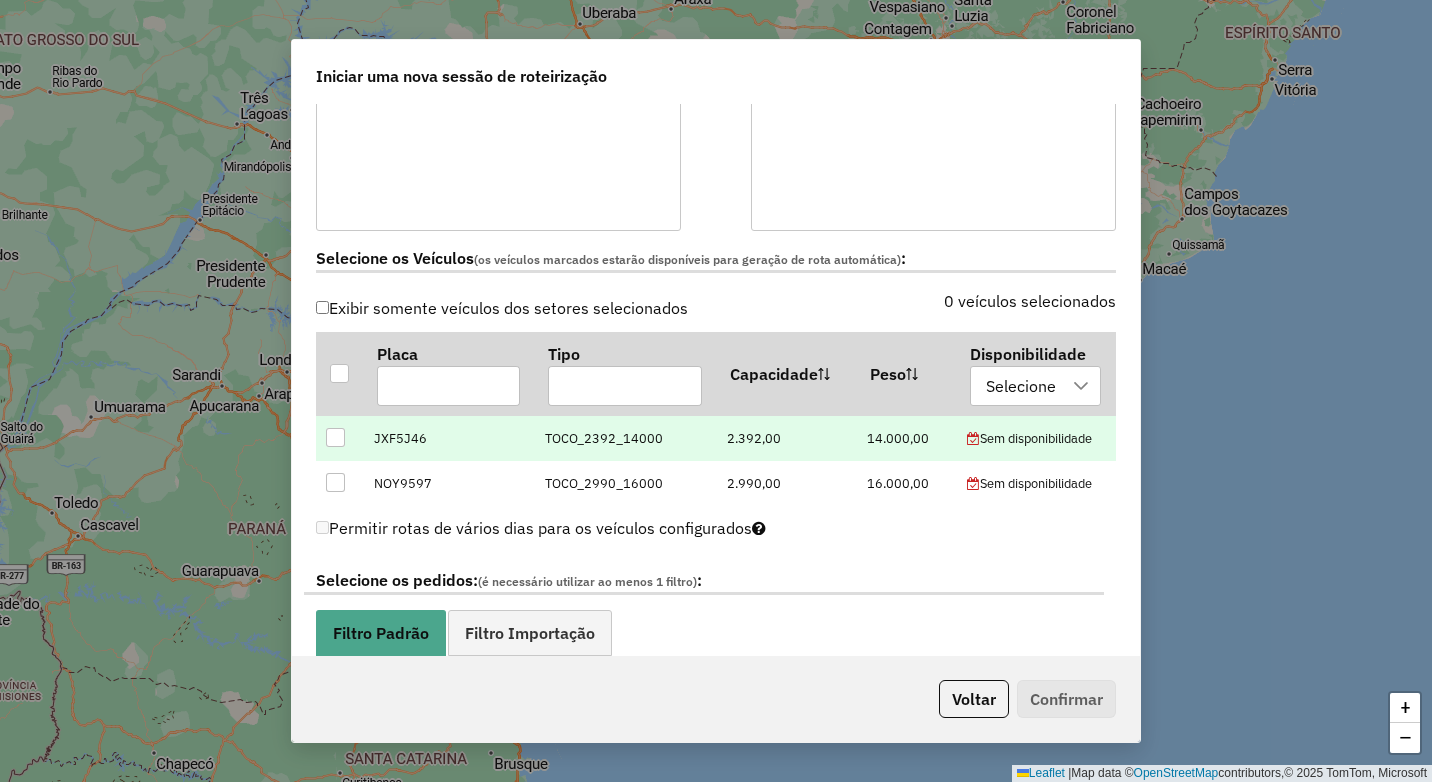 click on "JXF5J46" at bounding box center (448, 438) 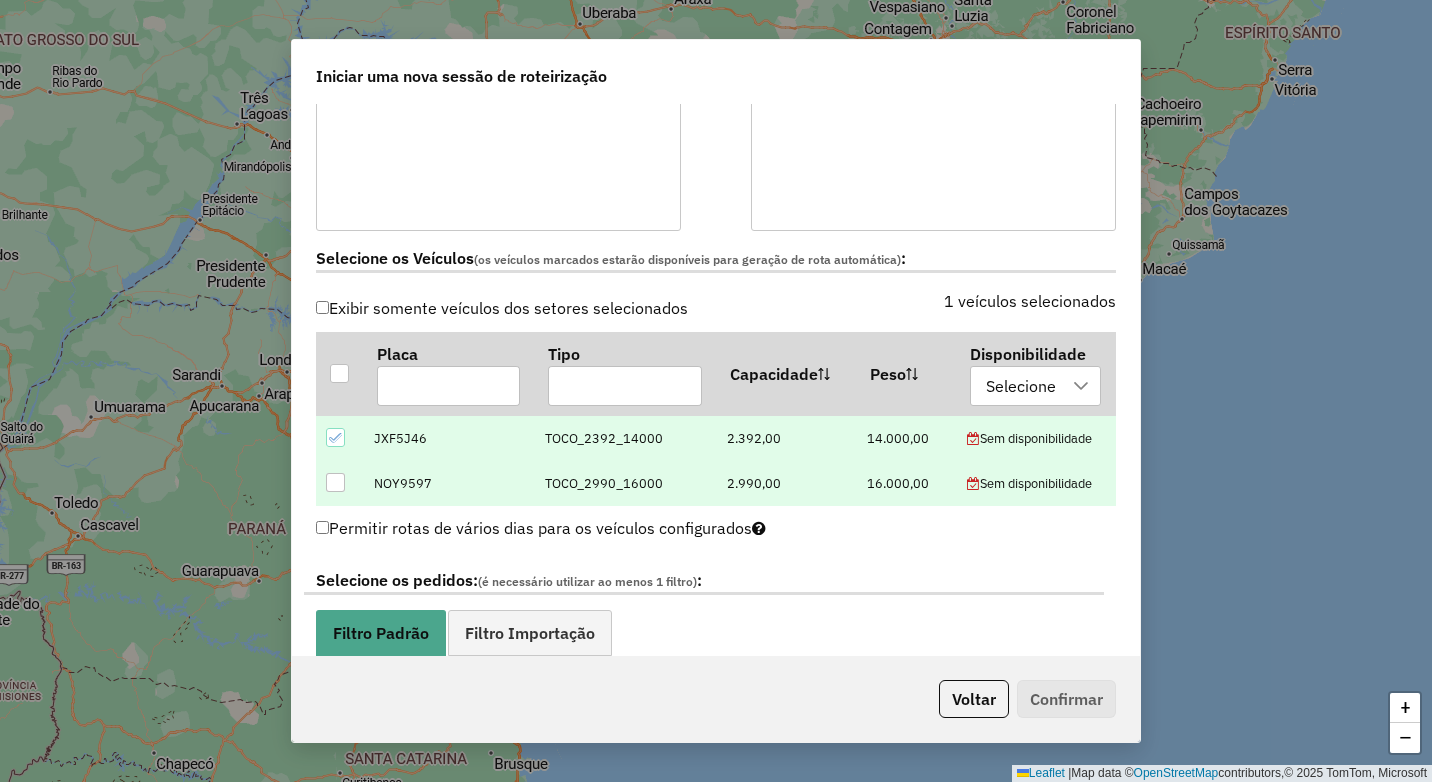 click at bounding box center (335, 482) 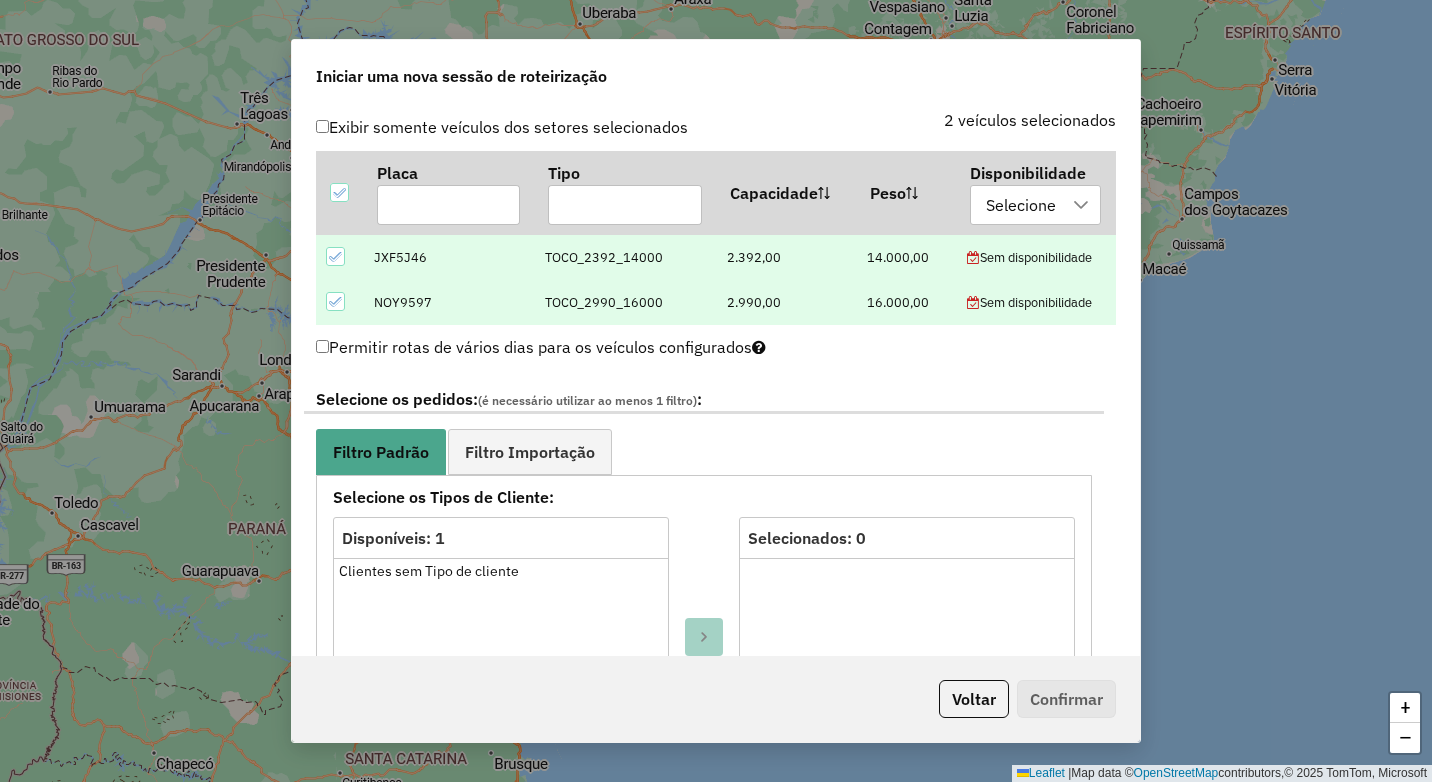 scroll, scrollTop: 700, scrollLeft: 0, axis: vertical 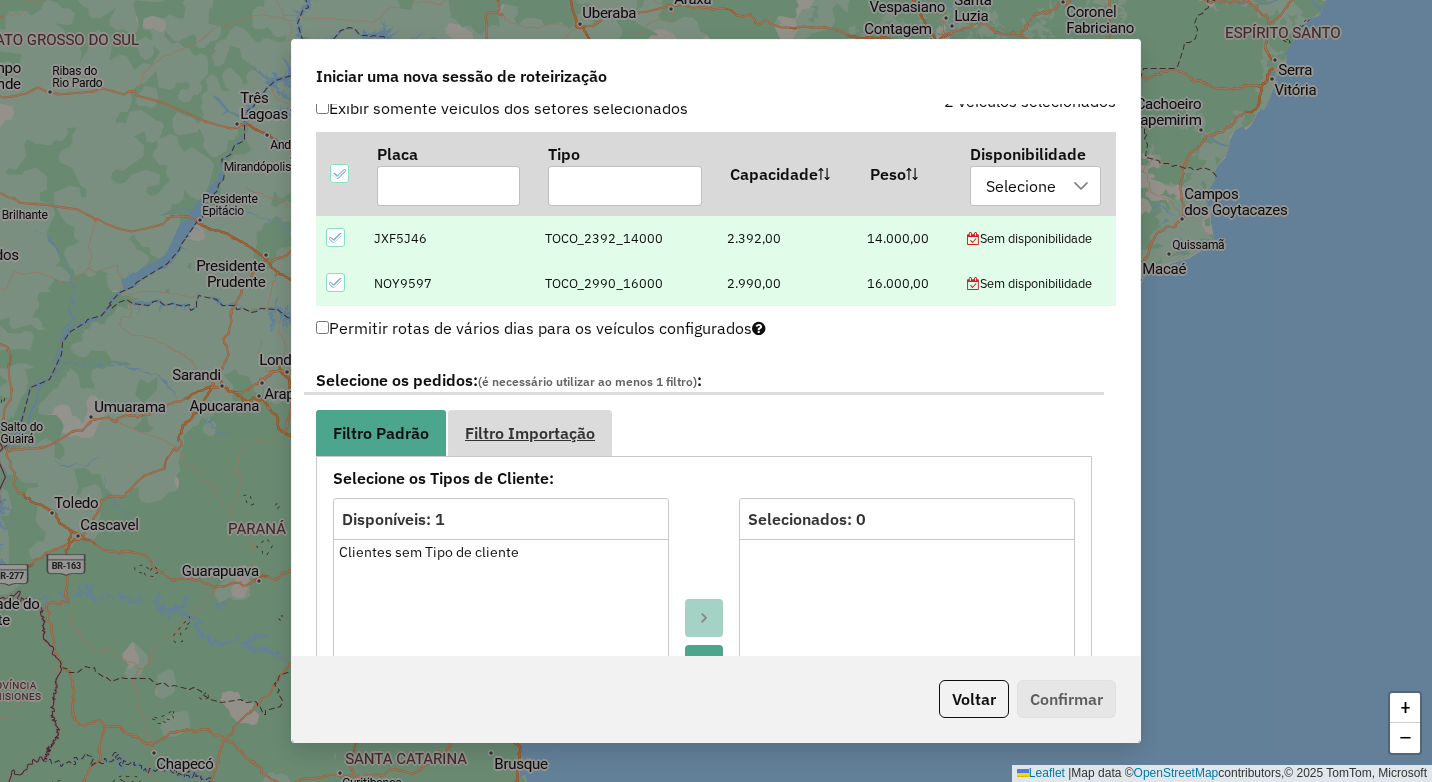 click on "Filtro Importação" at bounding box center (530, 433) 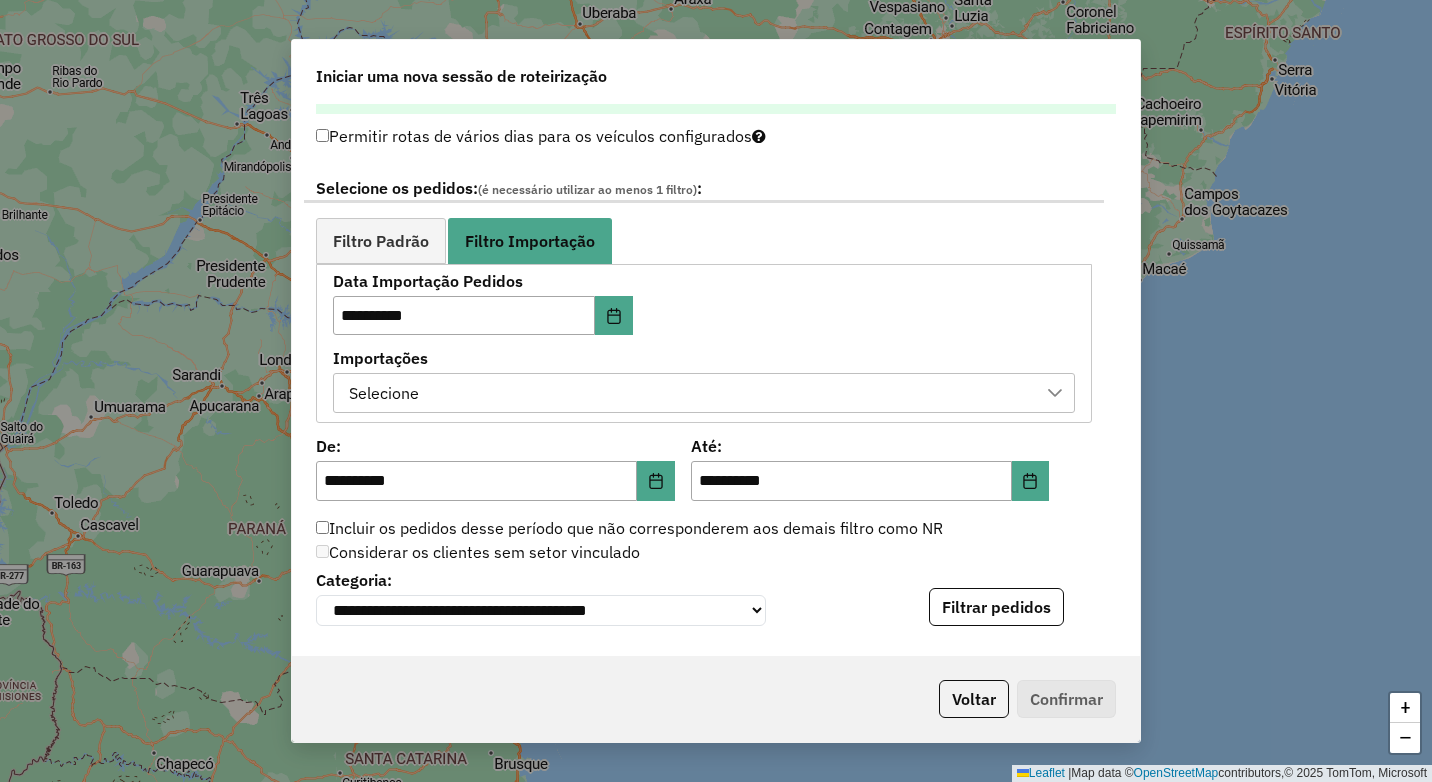 scroll, scrollTop: 900, scrollLeft: 0, axis: vertical 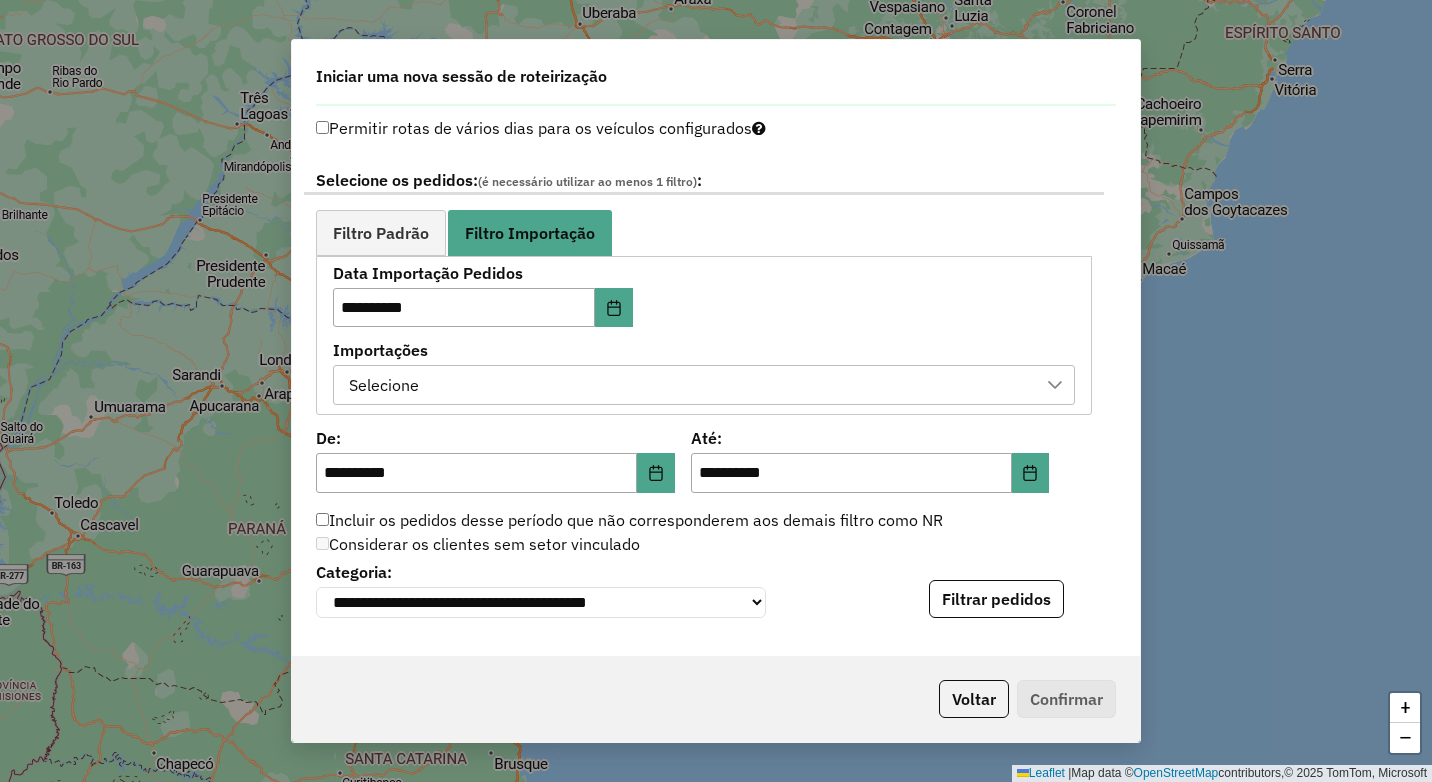 click on "Selecione" at bounding box center (384, 385) 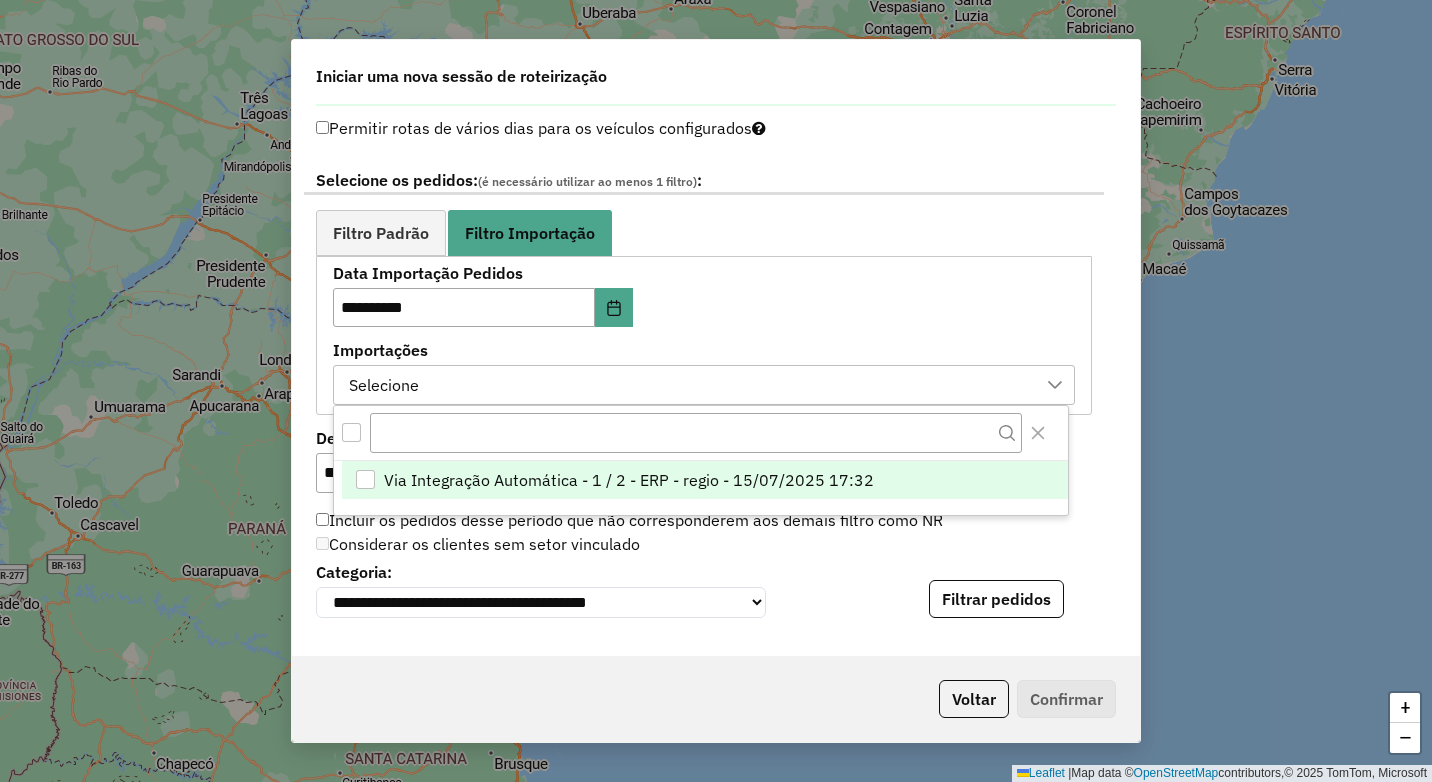 click on "Via Integração Automática - 1 / 2 - ERP - regio - 15/07/2025 17:32" at bounding box center [705, 480] 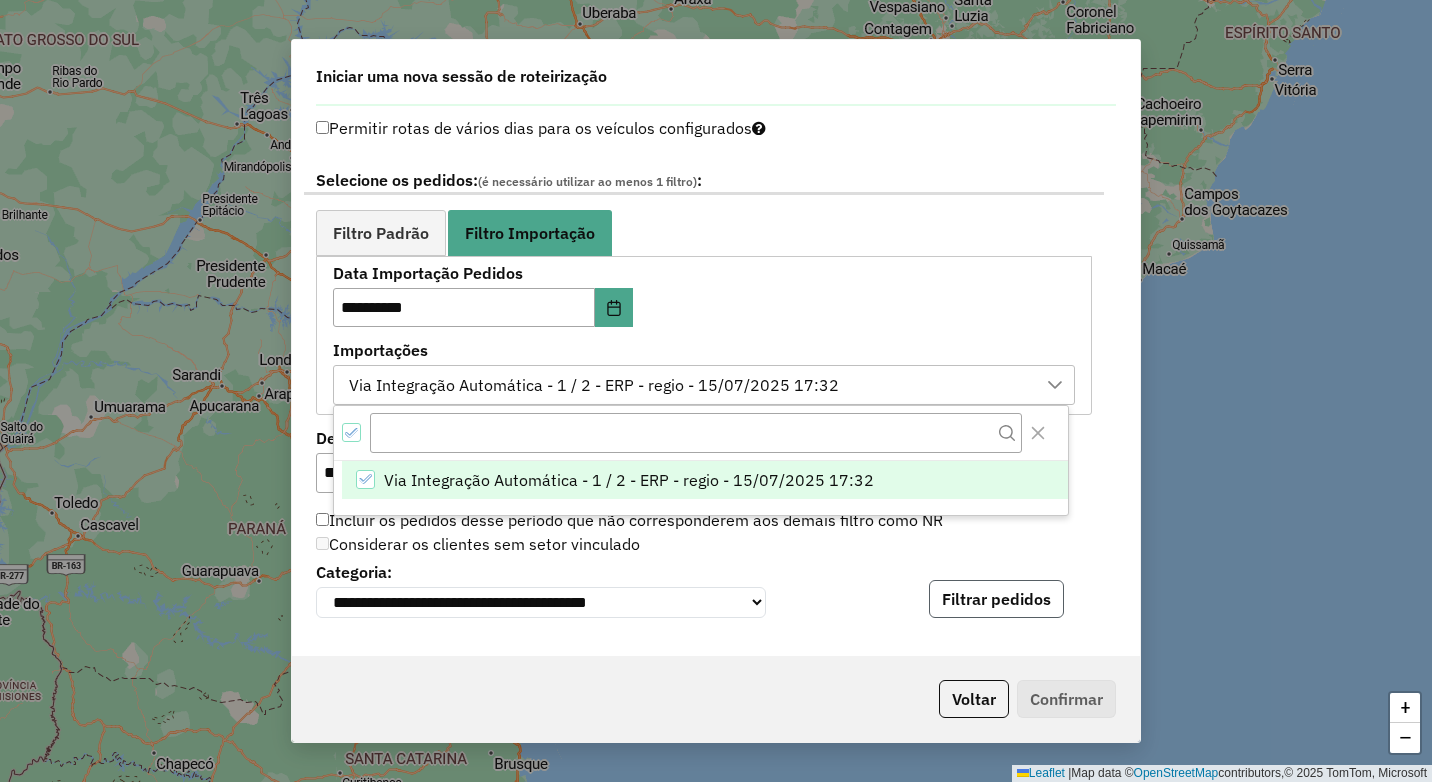drag, startPoint x: 970, startPoint y: 601, endPoint x: 879, endPoint y: 580, distance: 93.39165 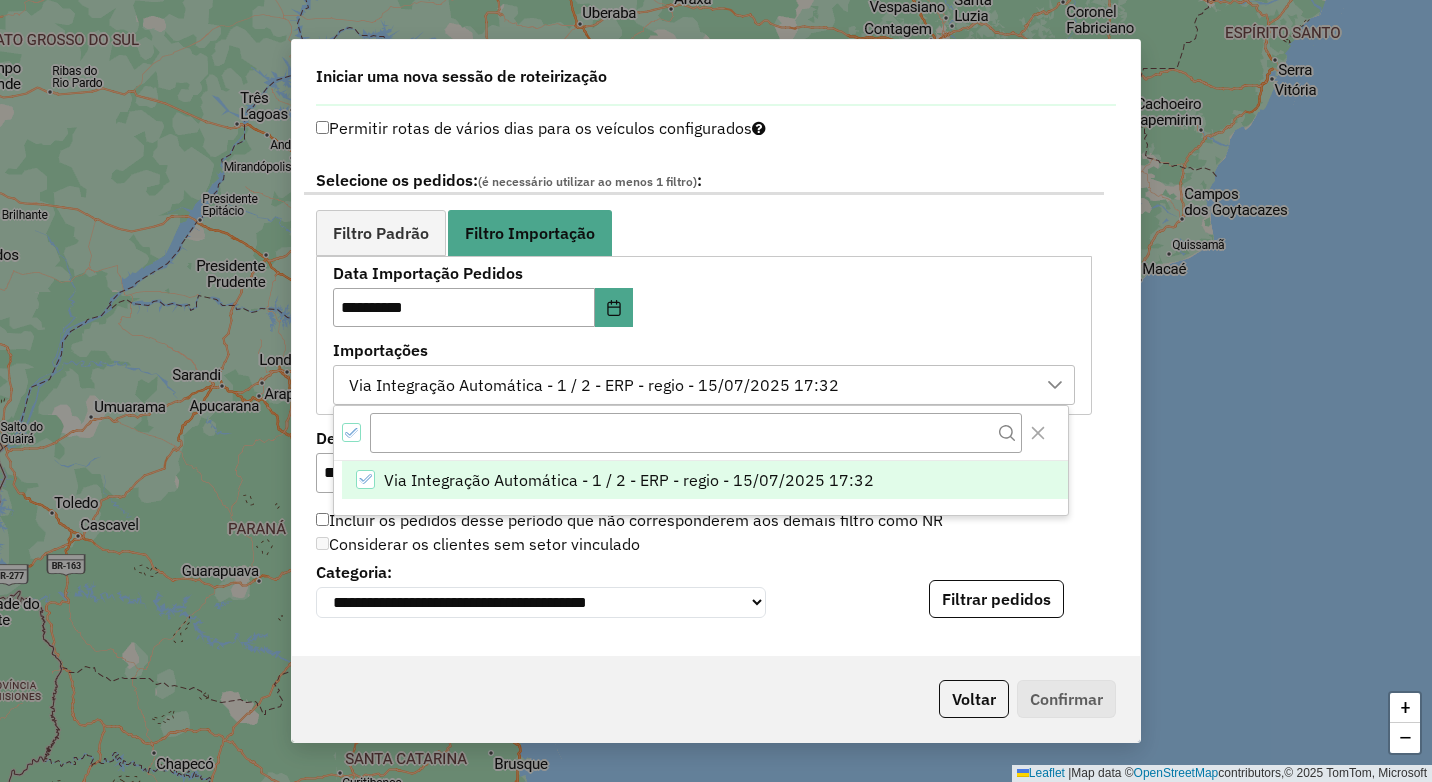 click on "Filtrar pedidos" 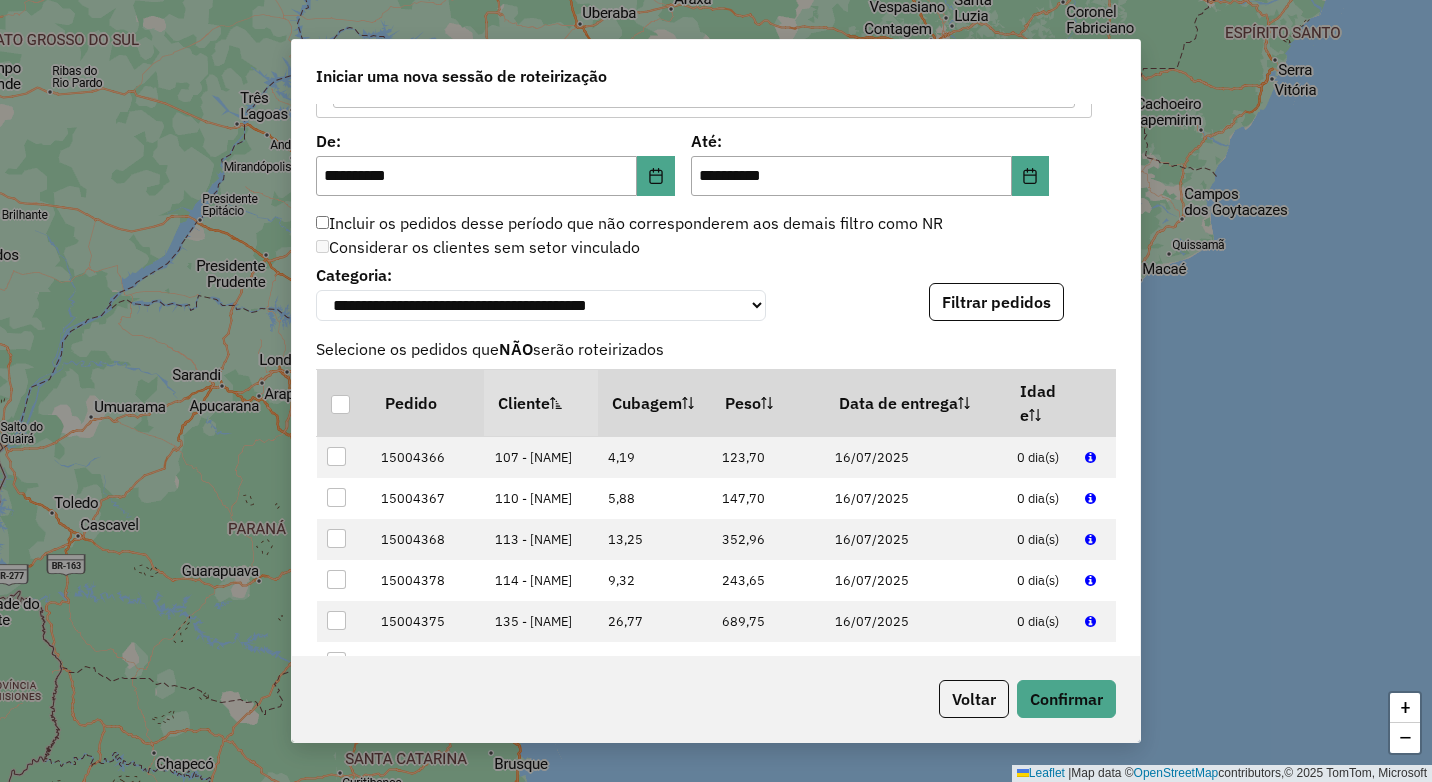 scroll, scrollTop: 1200, scrollLeft: 0, axis: vertical 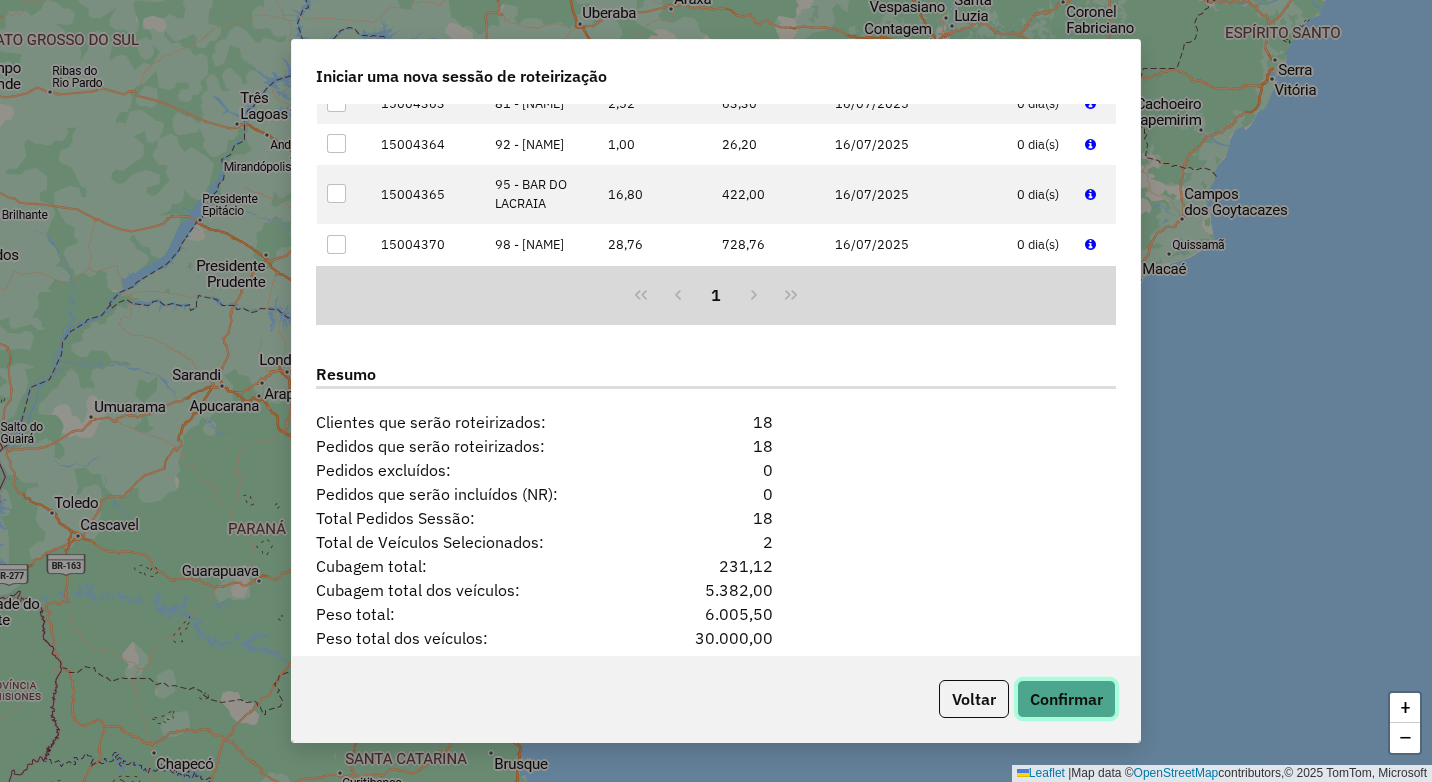 click on "Confirmar" 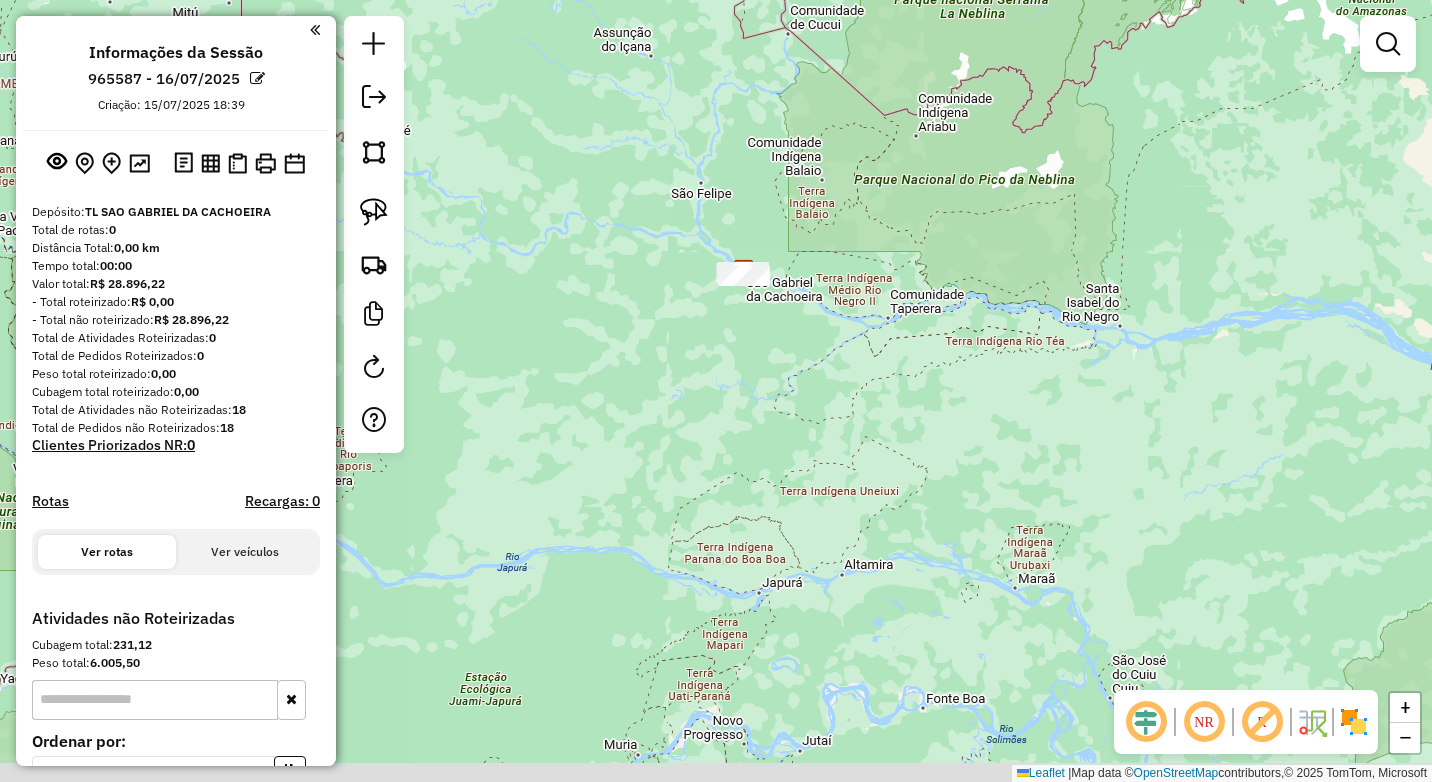 drag, startPoint x: 717, startPoint y: 435, endPoint x: 645, endPoint y: 190, distance: 255.36053 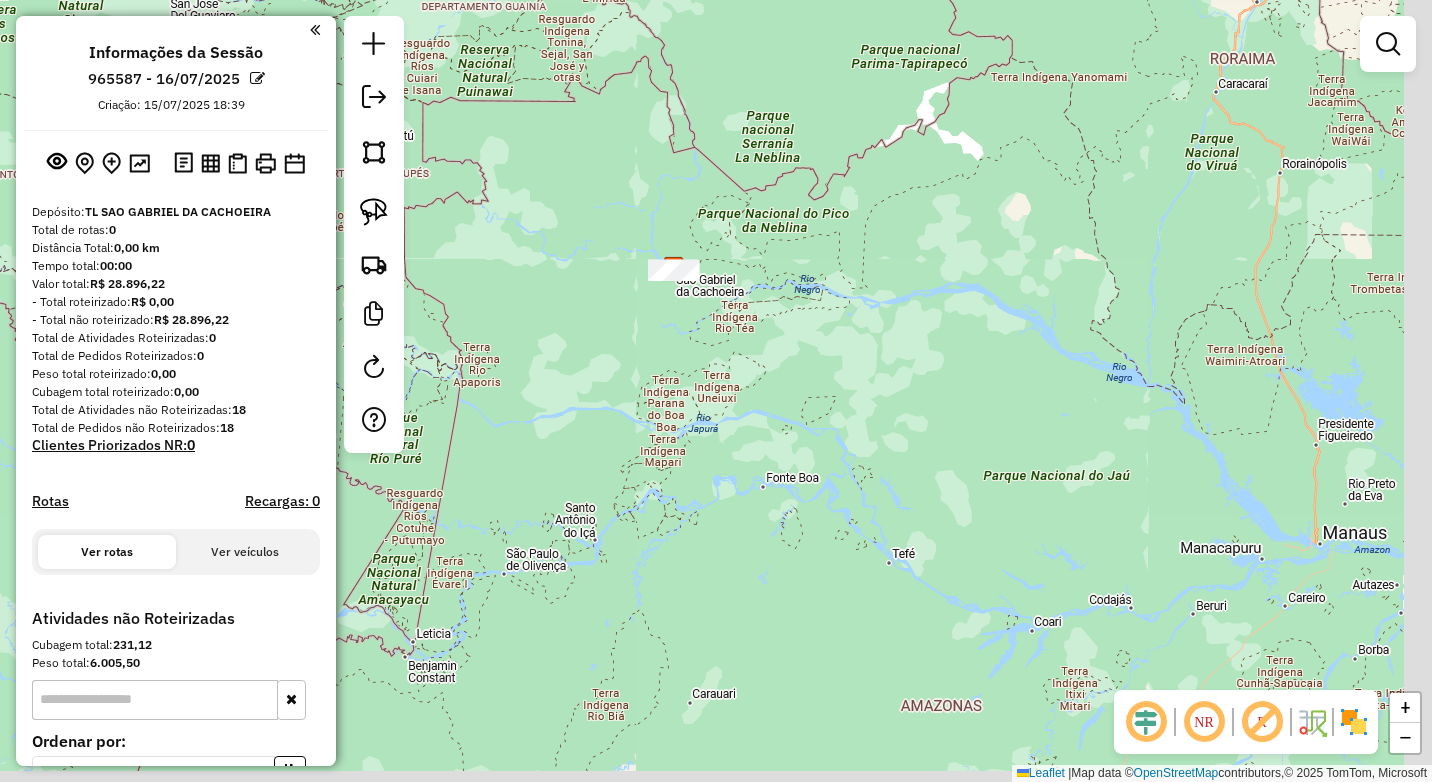 drag, startPoint x: 936, startPoint y: 416, endPoint x: 830, endPoint y: 371, distance: 115.15642 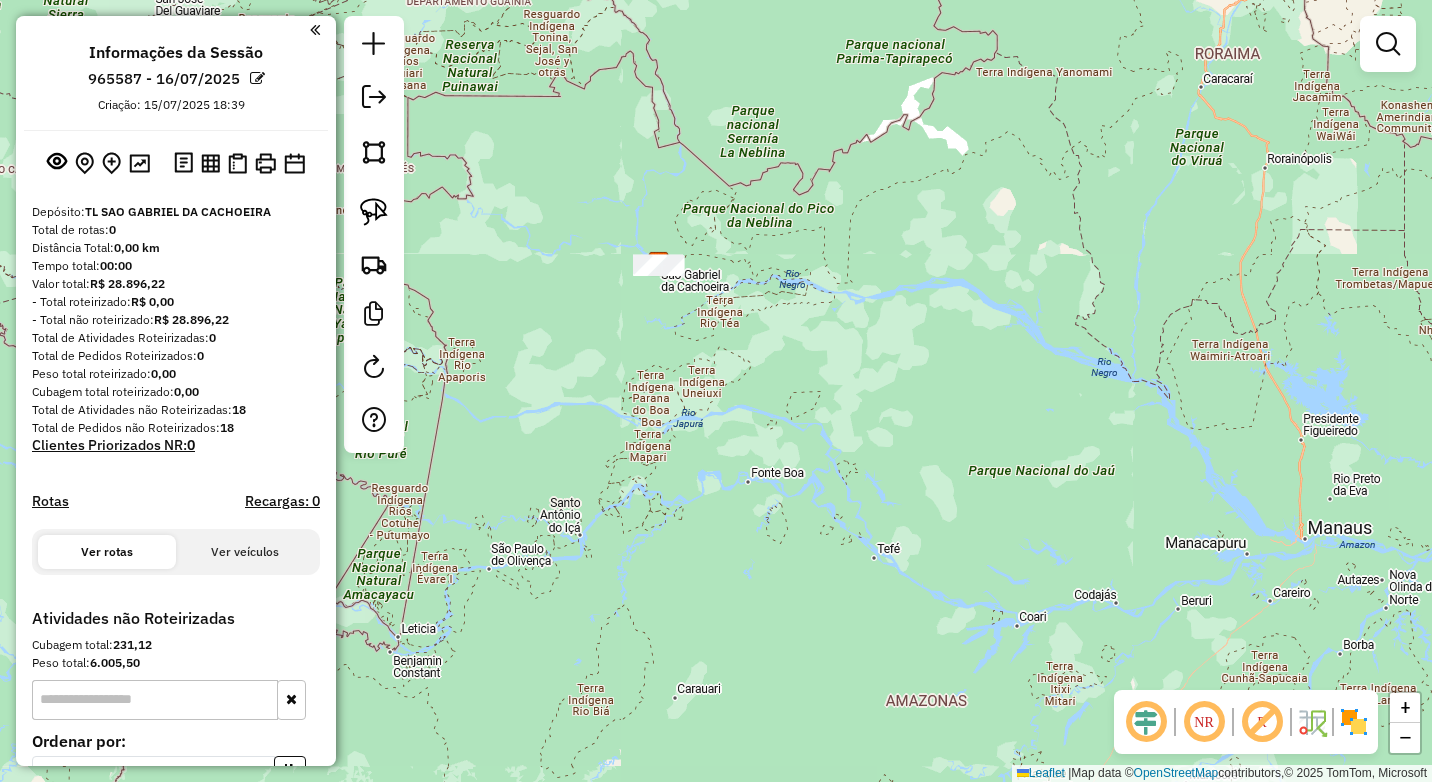drag, startPoint x: 999, startPoint y: 412, endPoint x: 833, endPoint y: 277, distance: 213.96495 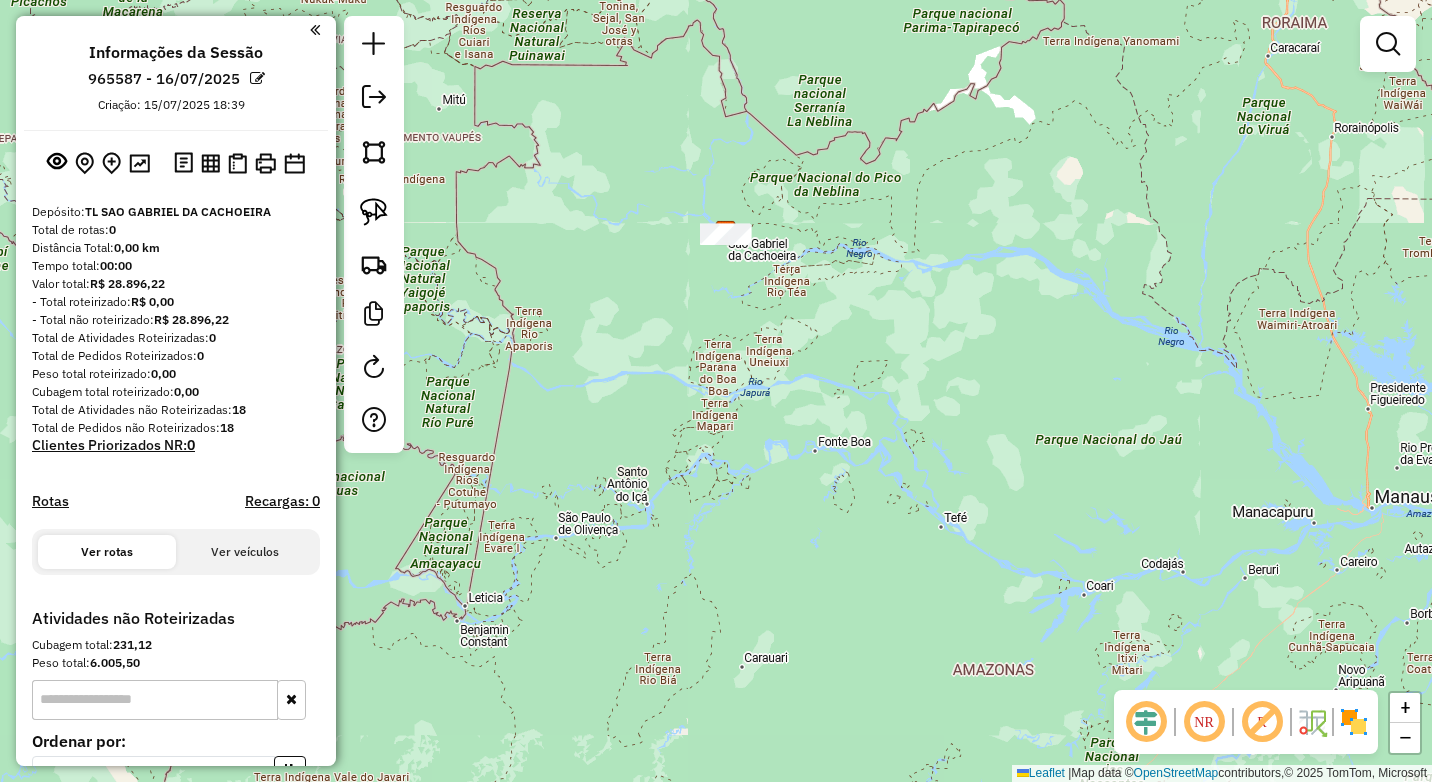 drag, startPoint x: 982, startPoint y: 374, endPoint x: 1052, endPoint y: 412, distance: 79.64923 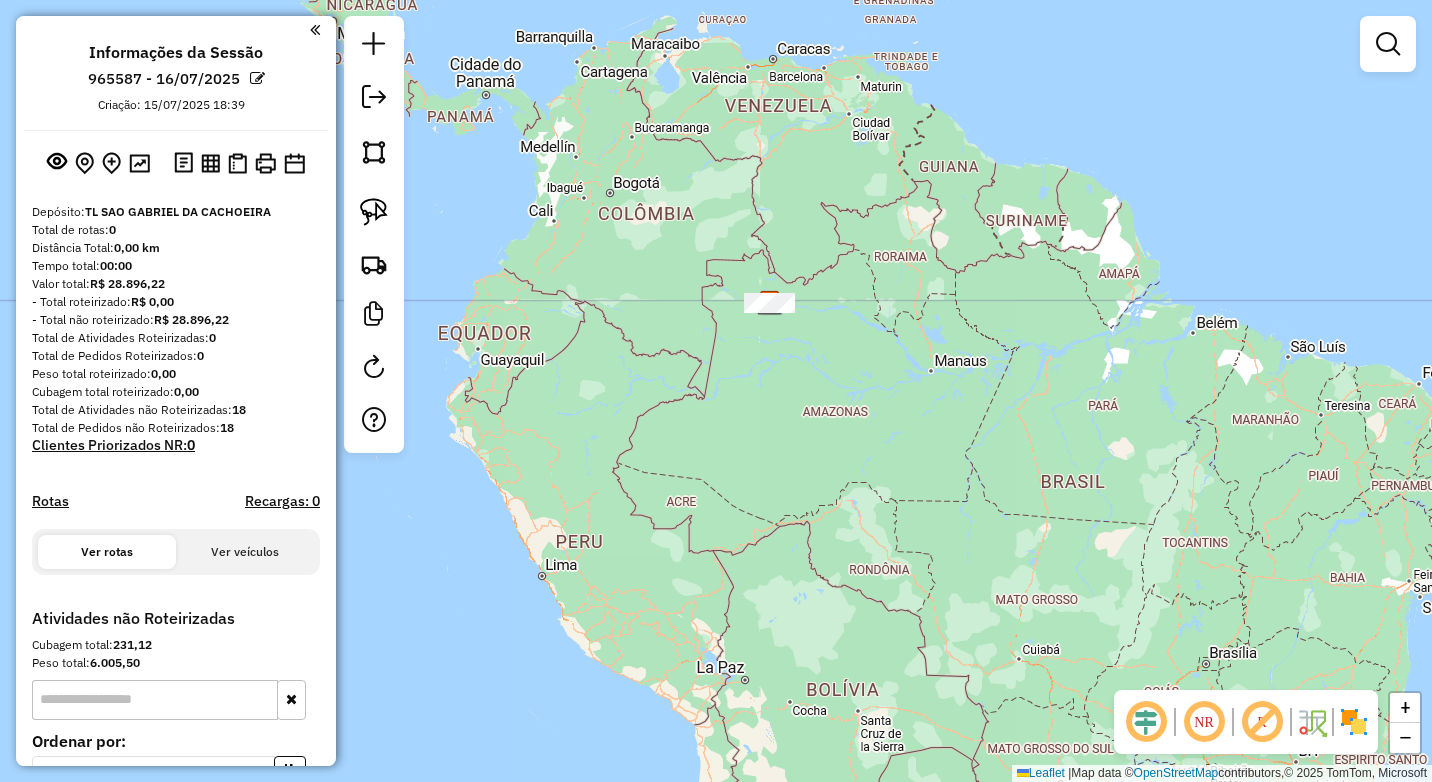 drag, startPoint x: 805, startPoint y: 426, endPoint x: 939, endPoint y: 452, distance: 136.49908 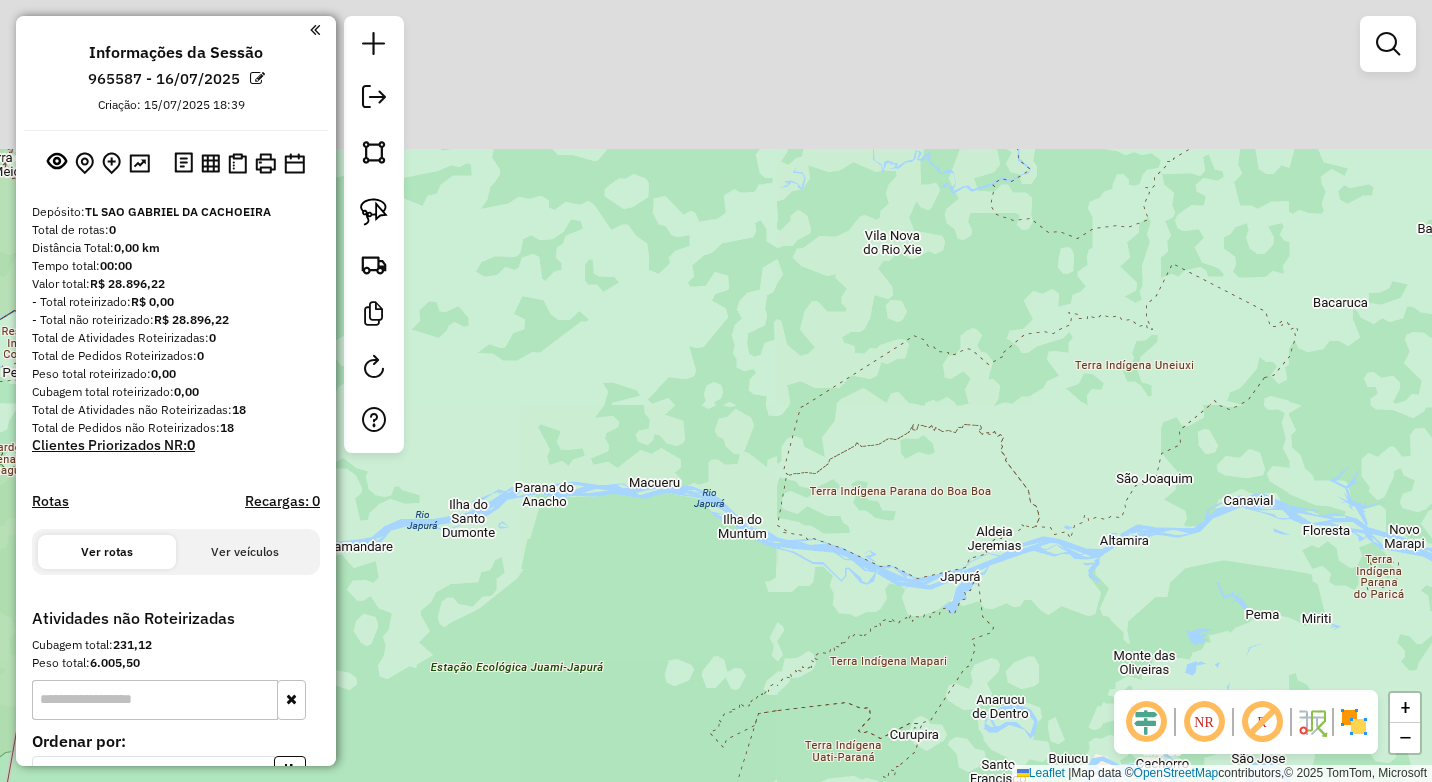 drag, startPoint x: 866, startPoint y: 200, endPoint x: 693, endPoint y: 514, distance: 358.50385 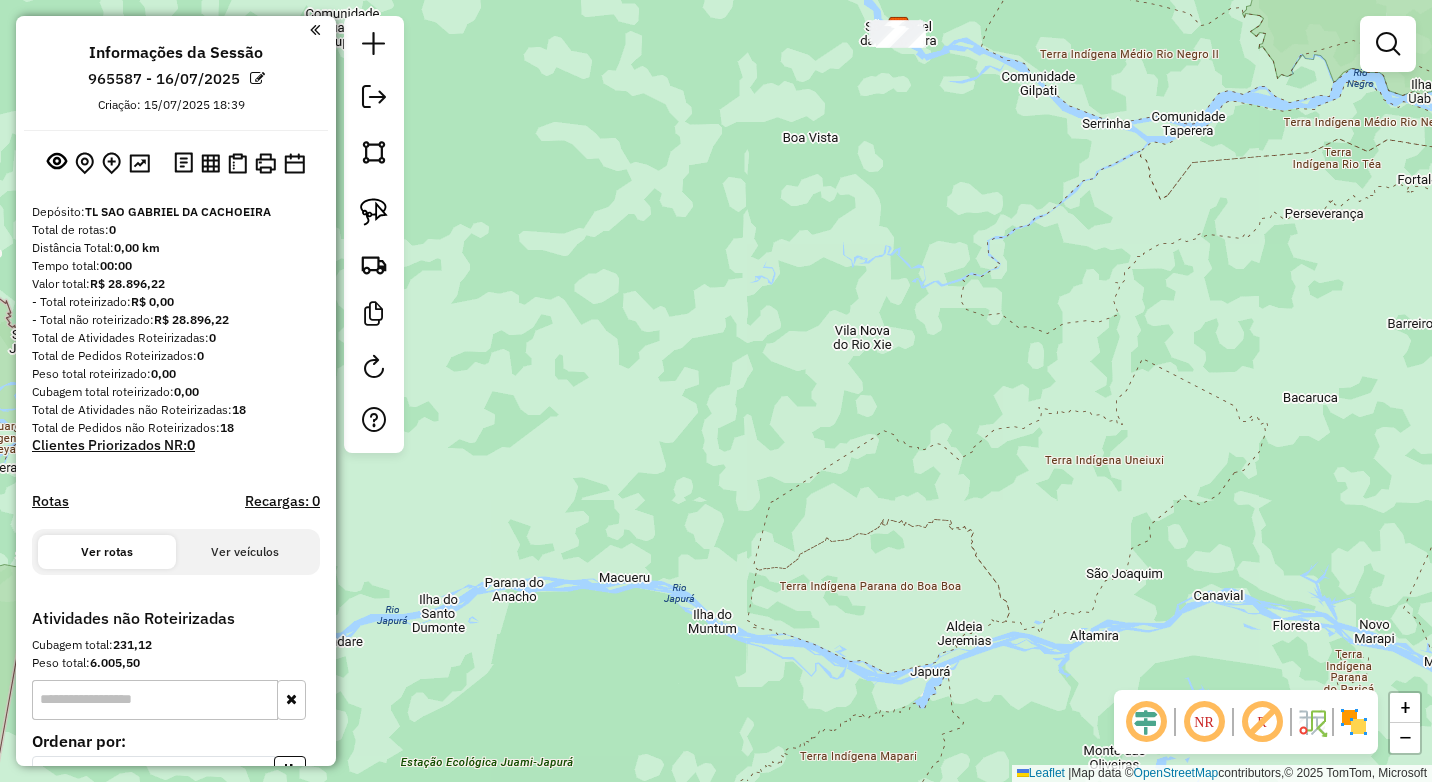 drag, startPoint x: 835, startPoint y: 211, endPoint x: 719, endPoint y: 469, distance: 282.87805 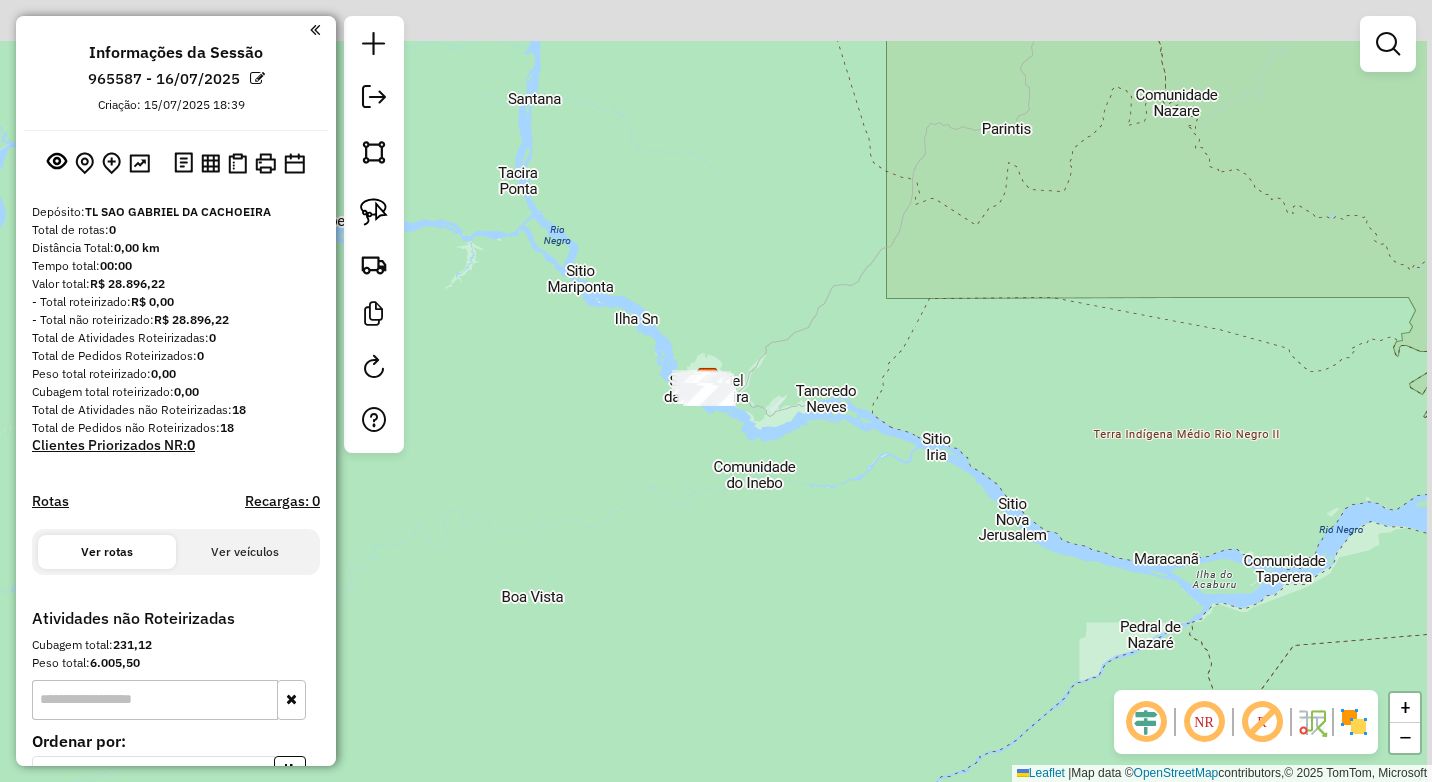 drag, startPoint x: 833, startPoint y: 280, endPoint x: 681, endPoint y: 476, distance: 248.03226 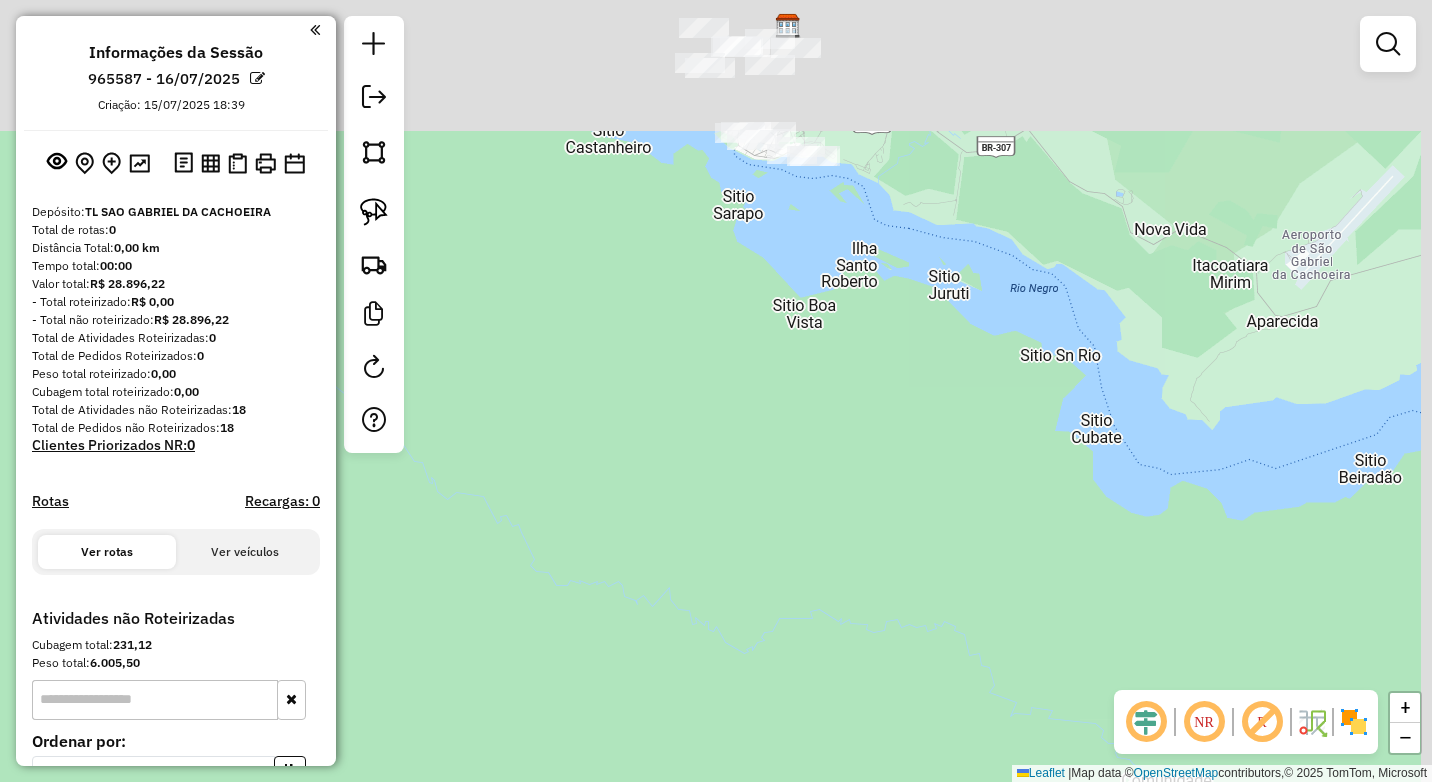 drag, startPoint x: 750, startPoint y: 268, endPoint x: 620, endPoint y: 511, distance: 275.58847 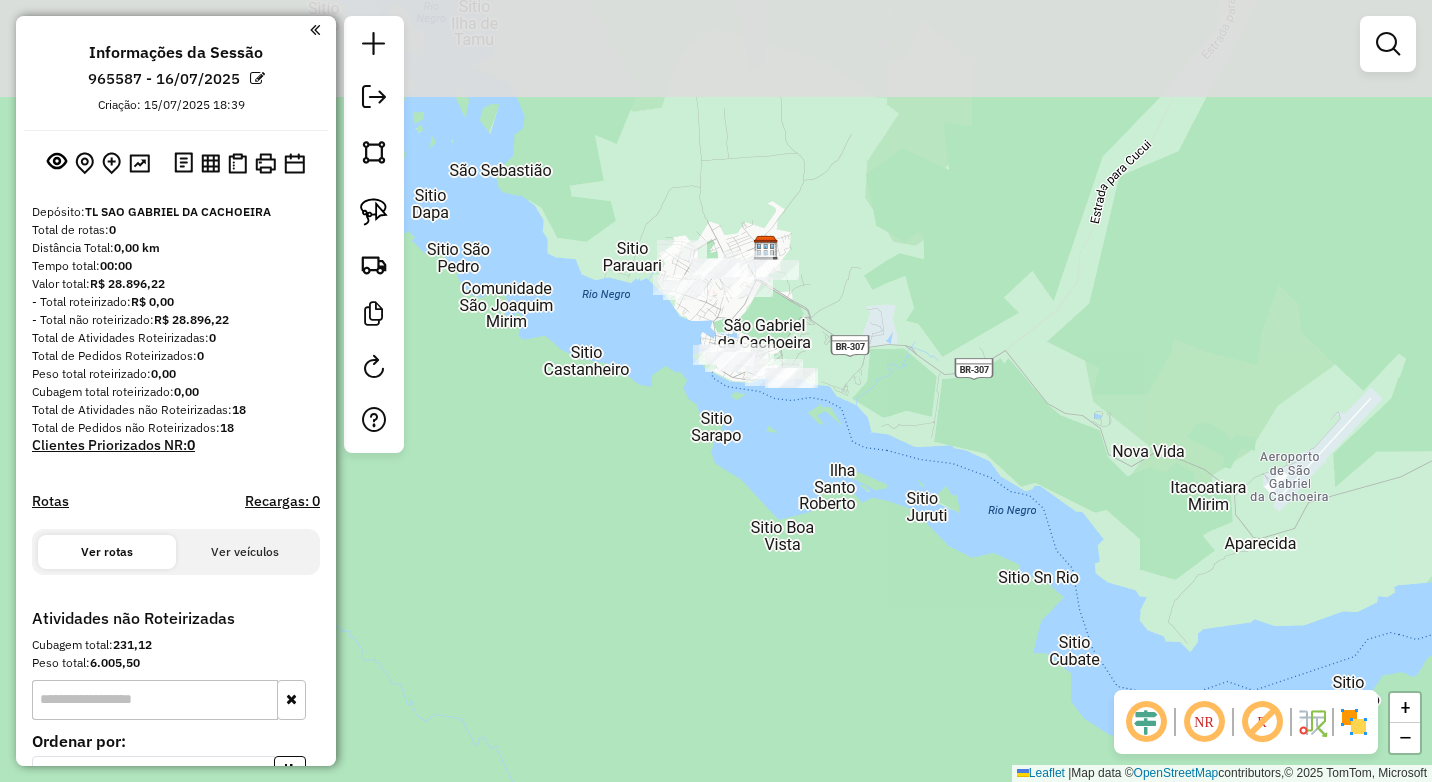 drag, startPoint x: 637, startPoint y: 263, endPoint x: 650, endPoint y: 416, distance: 153.5513 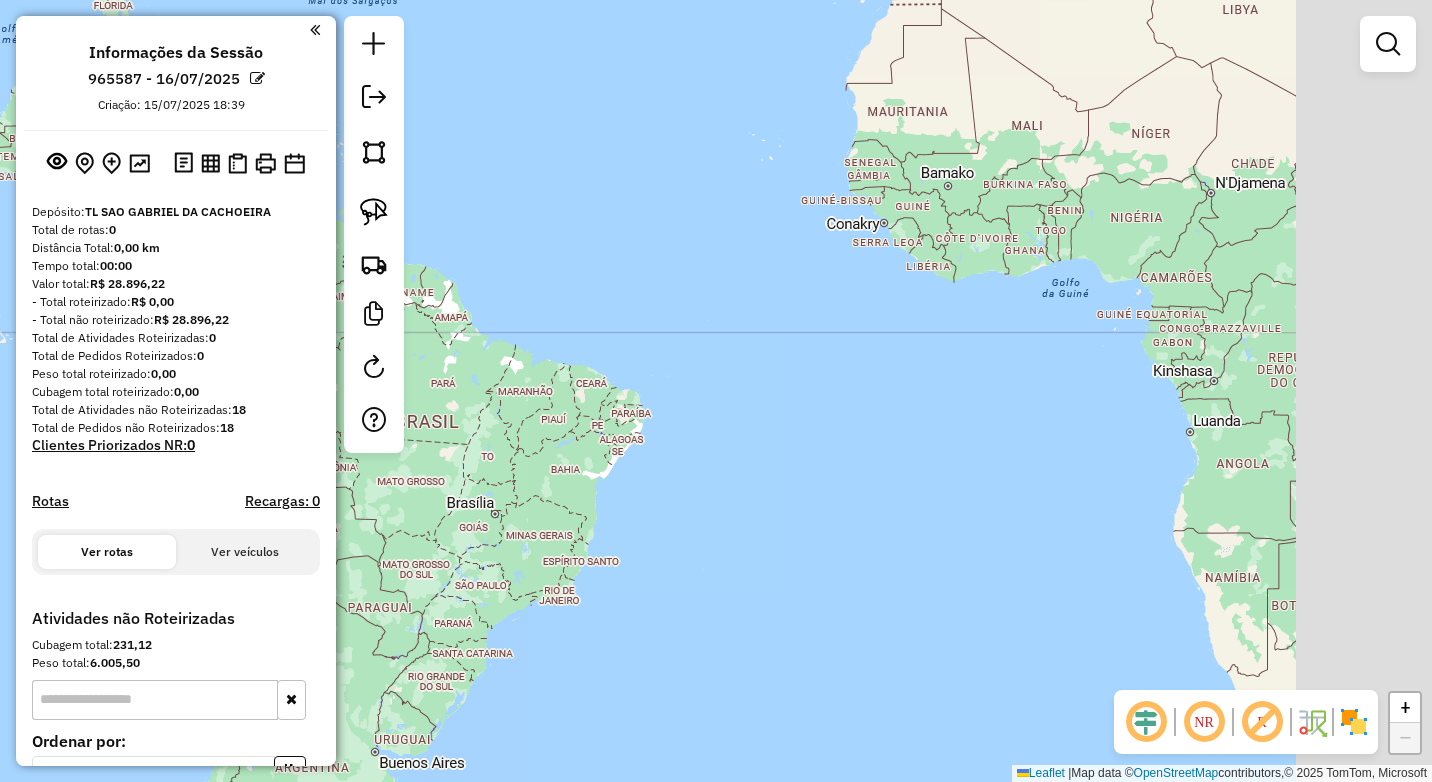 drag, startPoint x: 1041, startPoint y: 434, endPoint x: 680, endPoint y: 407, distance: 362.0083 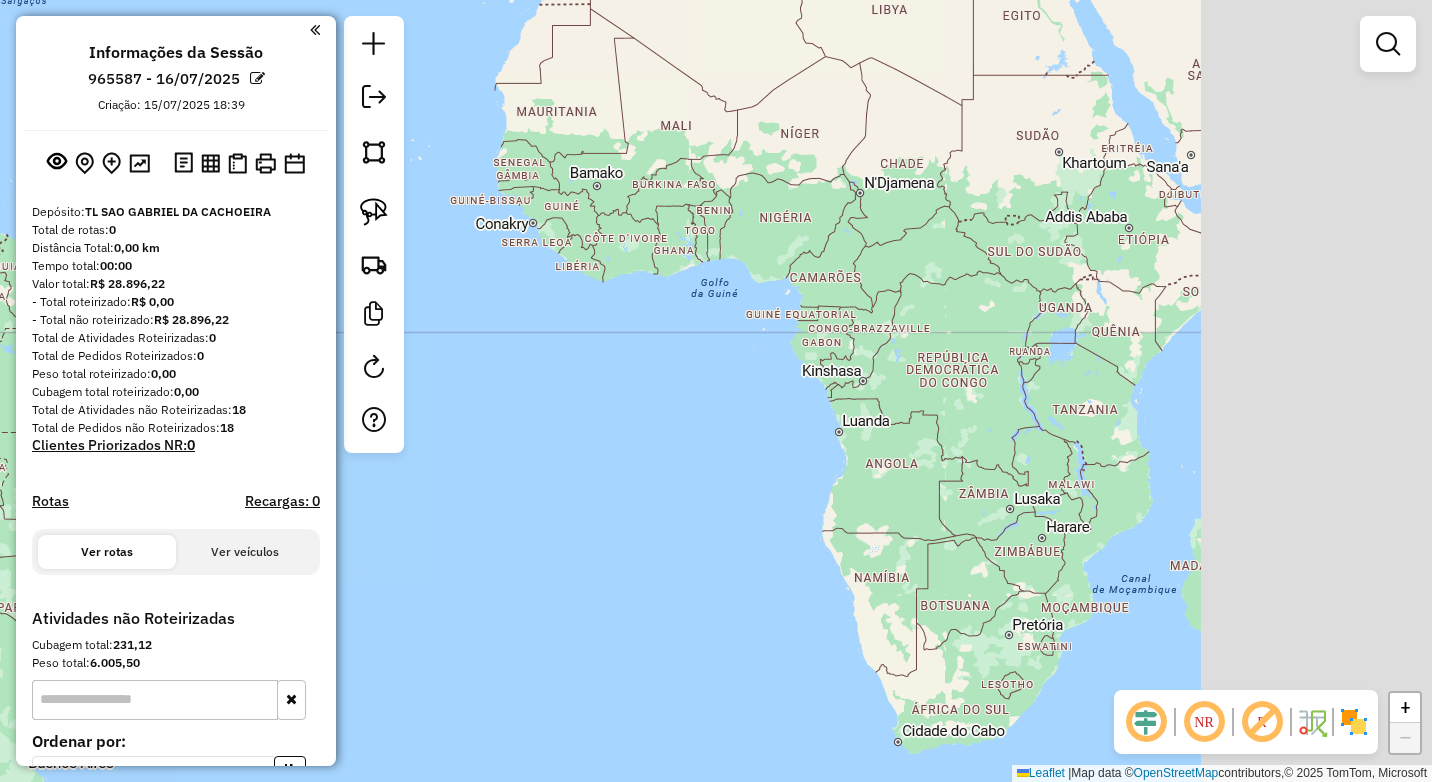 drag, startPoint x: 1030, startPoint y: 402, endPoint x: 752, endPoint y: 389, distance: 278.3038 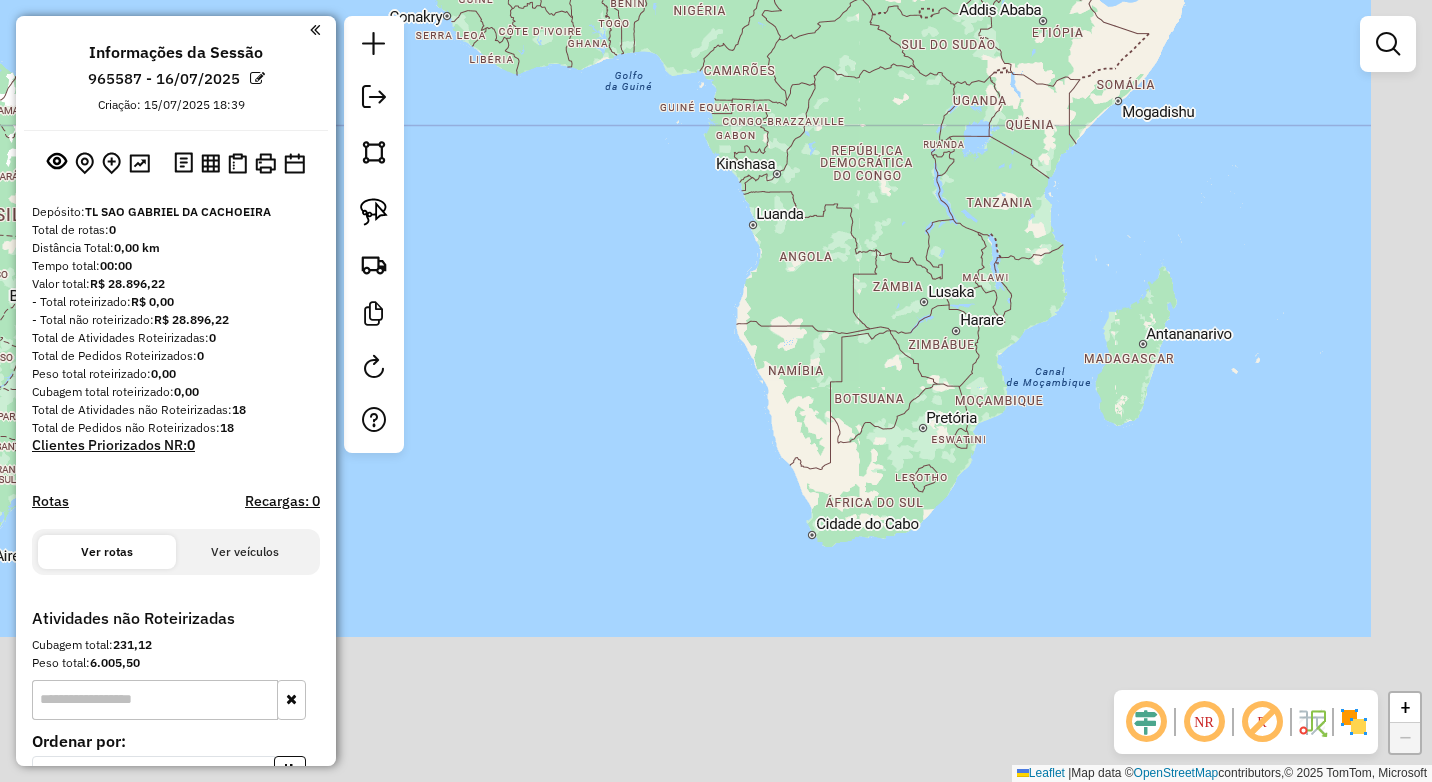 drag, startPoint x: 916, startPoint y: 429, endPoint x: 822, endPoint y: 119, distance: 323.93826 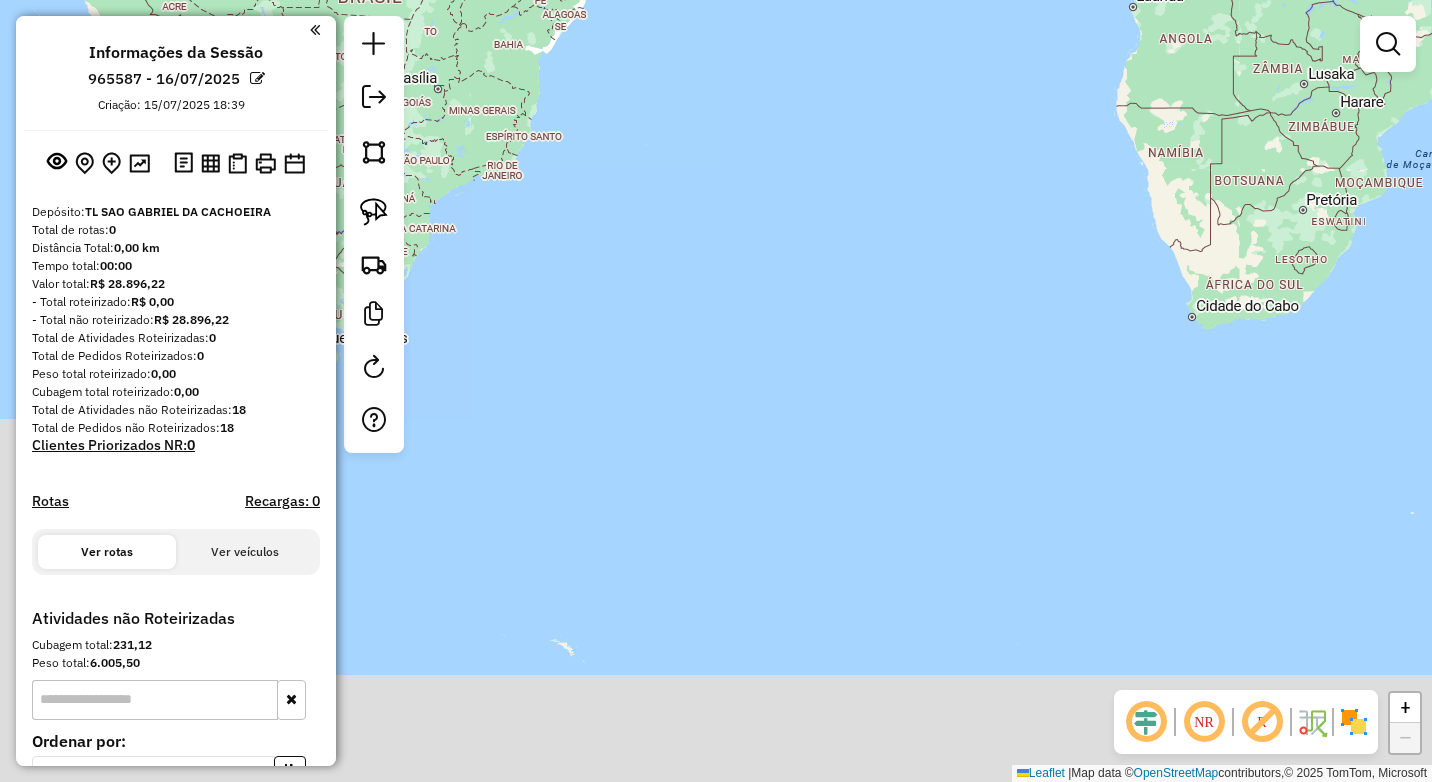 drag, startPoint x: 707, startPoint y: 327, endPoint x: 1121, endPoint y: 182, distance: 438.65817 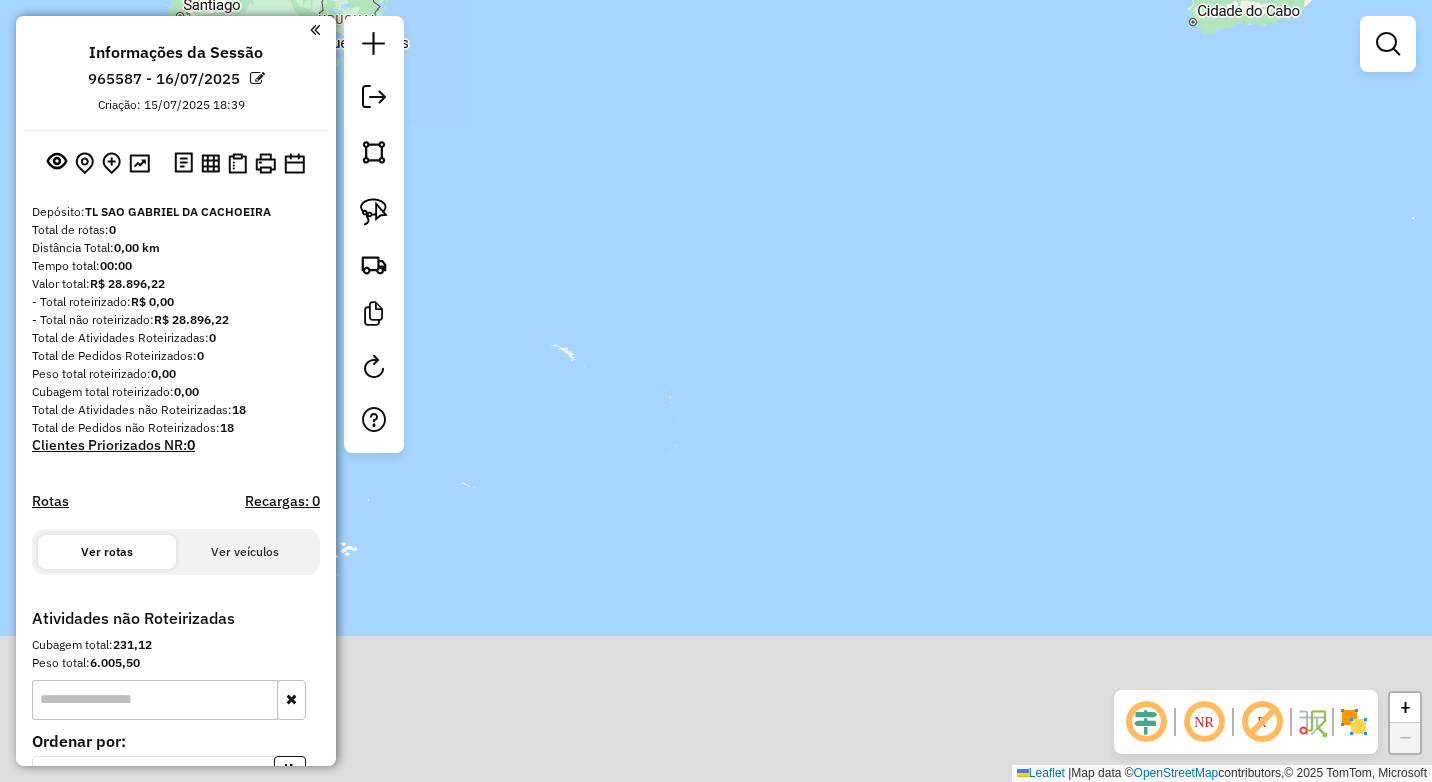 drag, startPoint x: 902, startPoint y: 336, endPoint x: 882, endPoint y: 88, distance: 248.80515 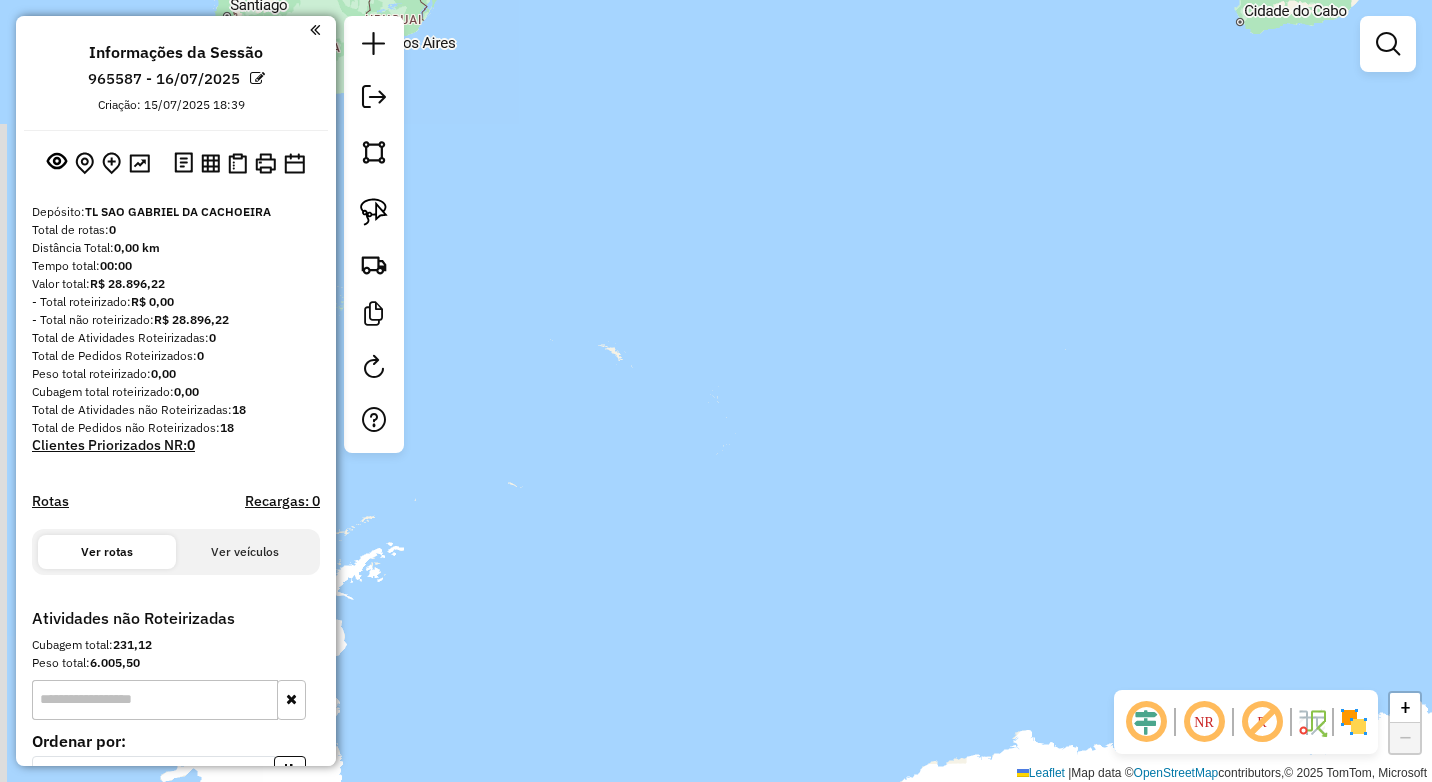 drag, startPoint x: 780, startPoint y: 261, endPoint x: 1068, endPoint y: 225, distance: 290.24127 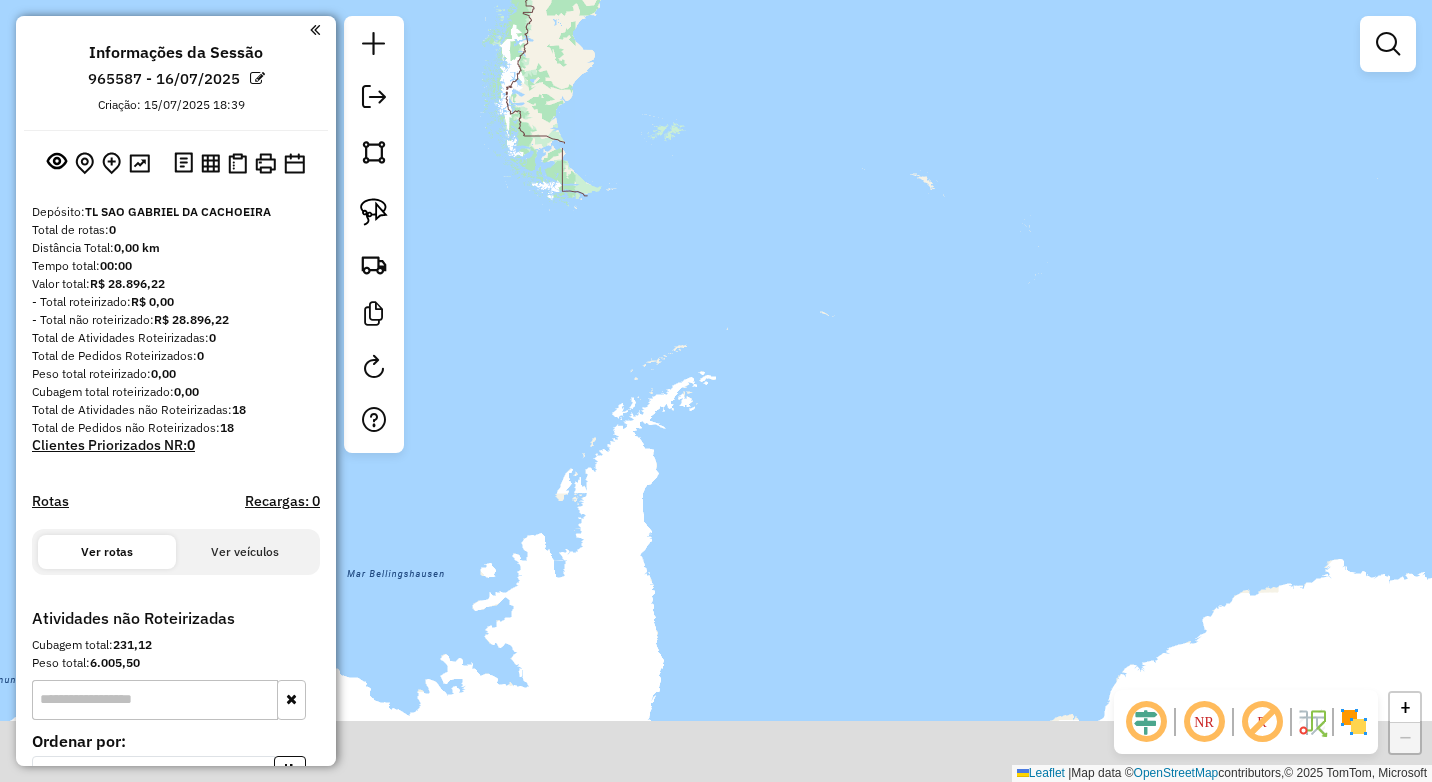 drag, startPoint x: 773, startPoint y: 361, endPoint x: 789, endPoint y: 122, distance: 239.53497 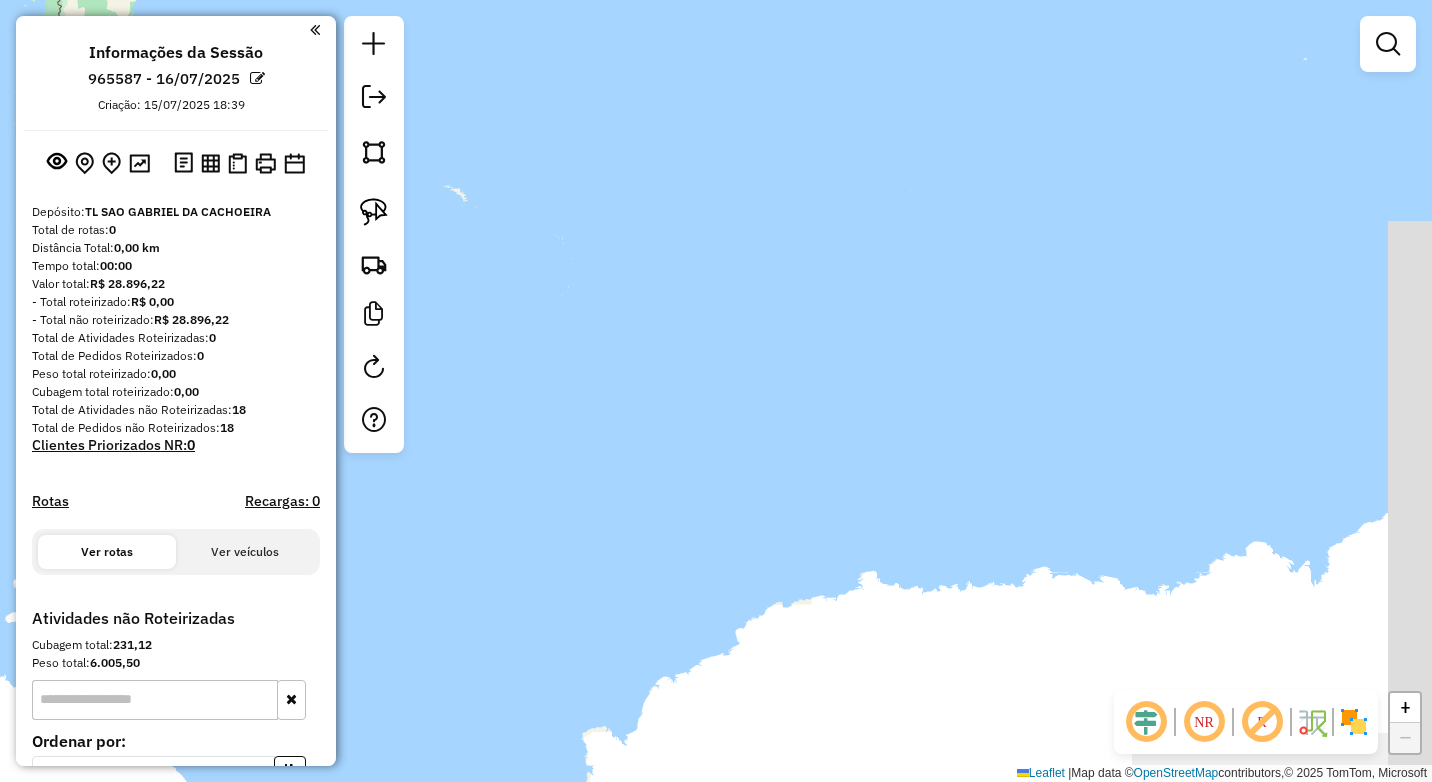 drag, startPoint x: 707, startPoint y: 187, endPoint x: 247, endPoint y: 324, distance: 479.9677 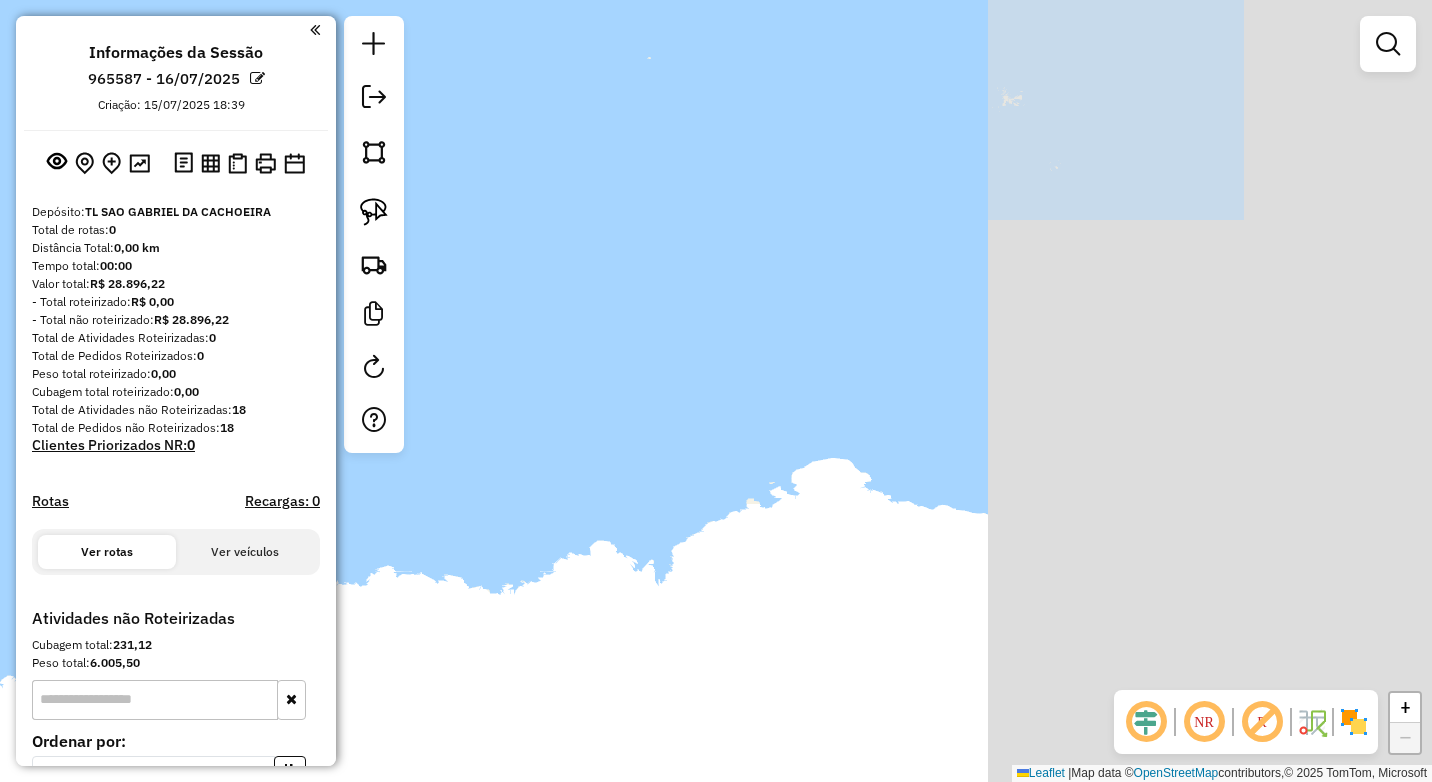 drag, startPoint x: 1190, startPoint y: 344, endPoint x: 501, endPoint y: 341, distance: 689.00653 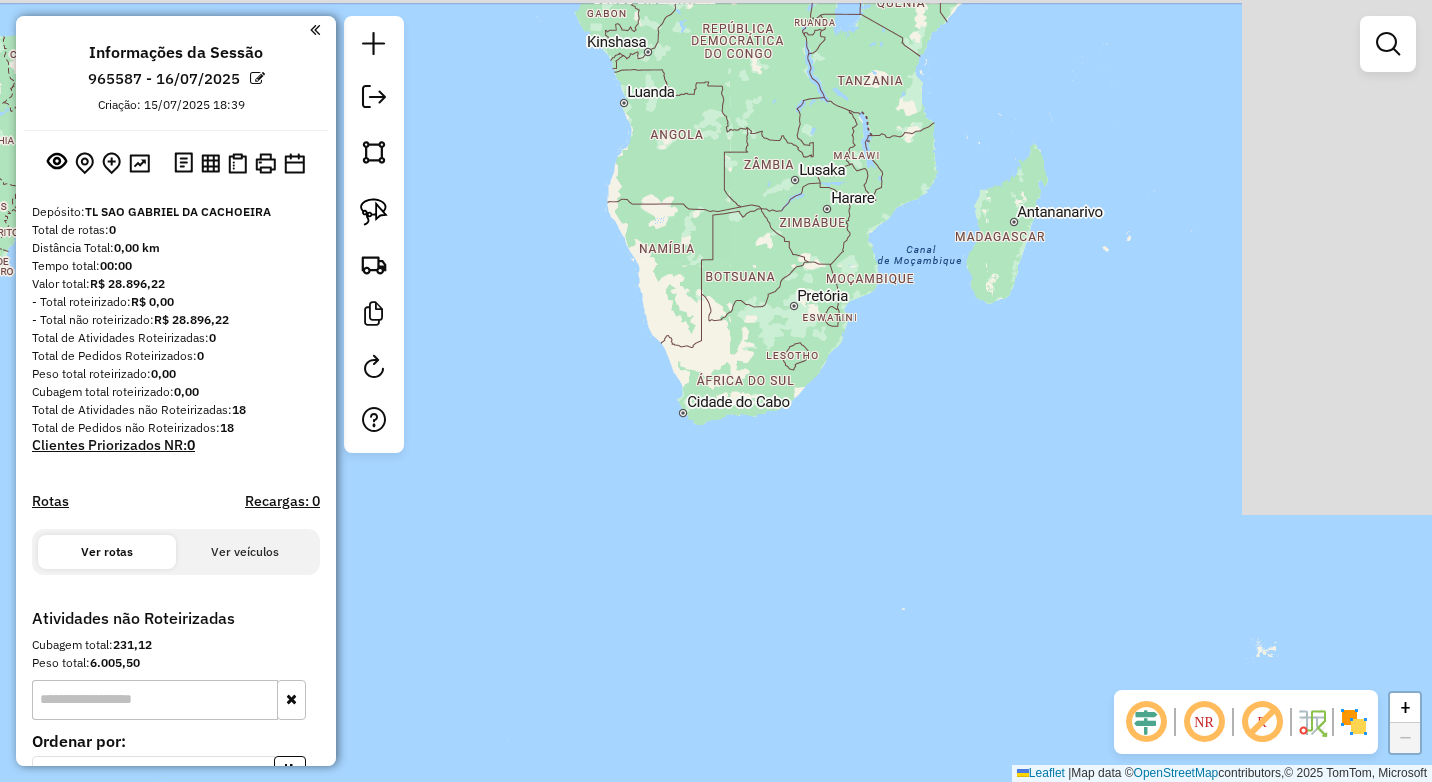 drag, startPoint x: 712, startPoint y: 234, endPoint x: 1081, endPoint y: 791, distance: 668.1392 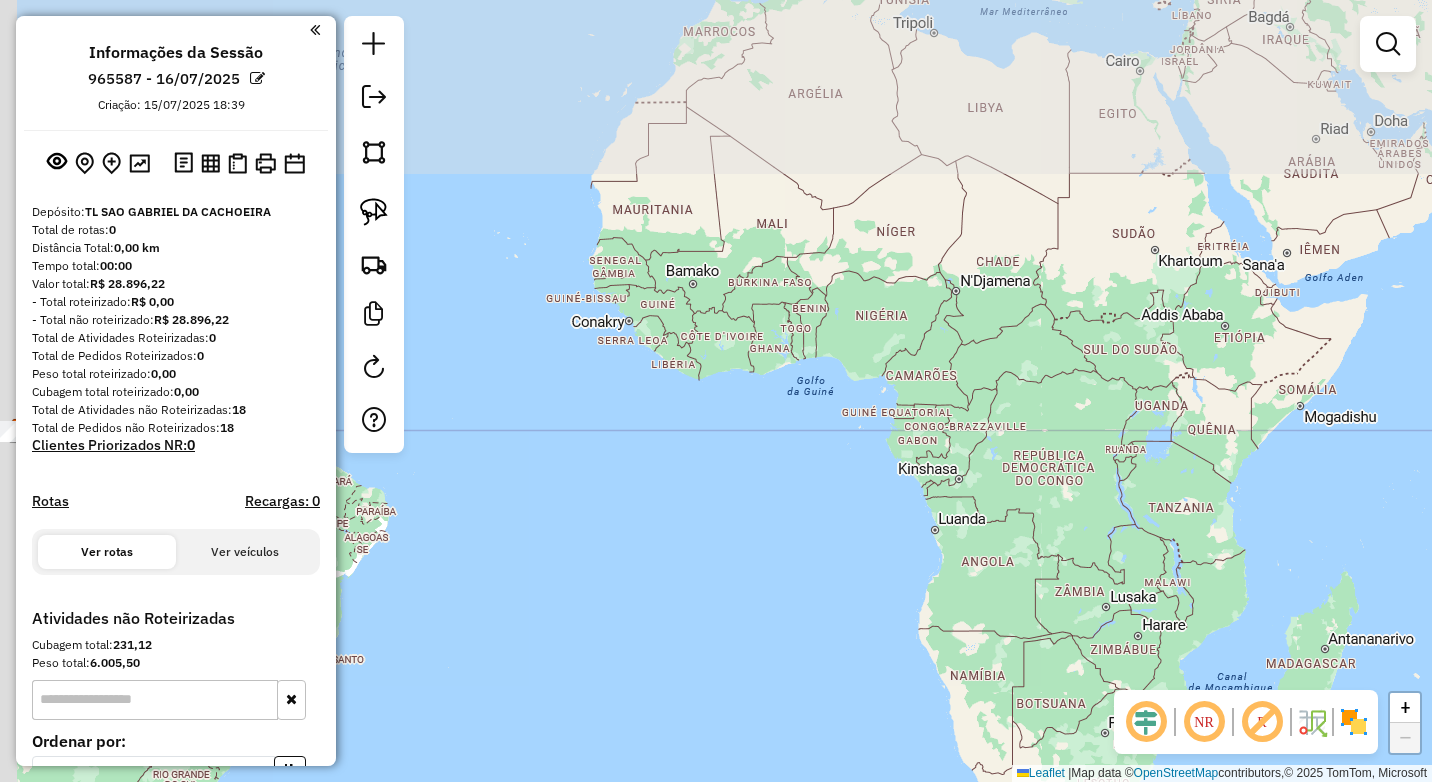 drag, startPoint x: 537, startPoint y: 153, endPoint x: 845, endPoint y: 574, distance: 521.63684 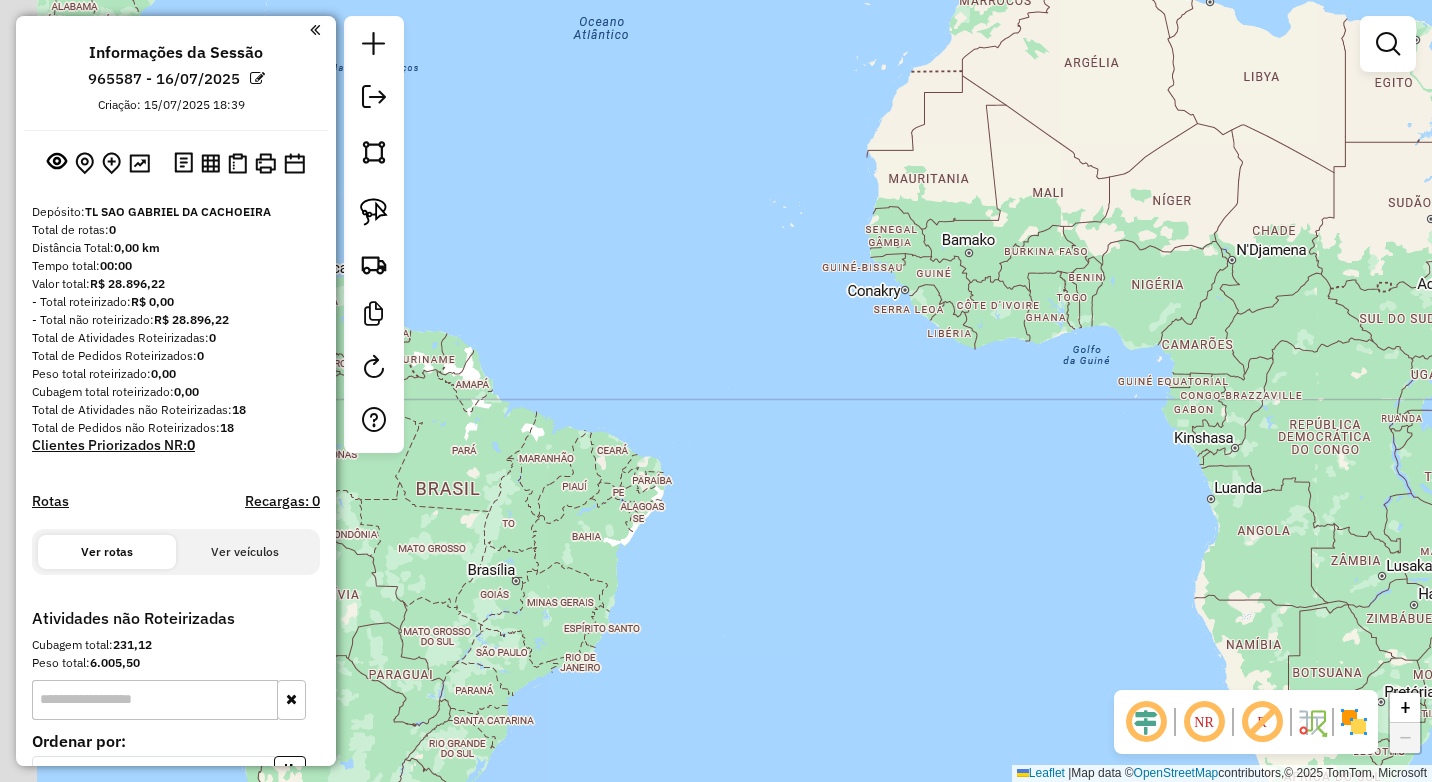 drag, startPoint x: 591, startPoint y: 257, endPoint x: 1037, endPoint y: 178, distance: 452.9426 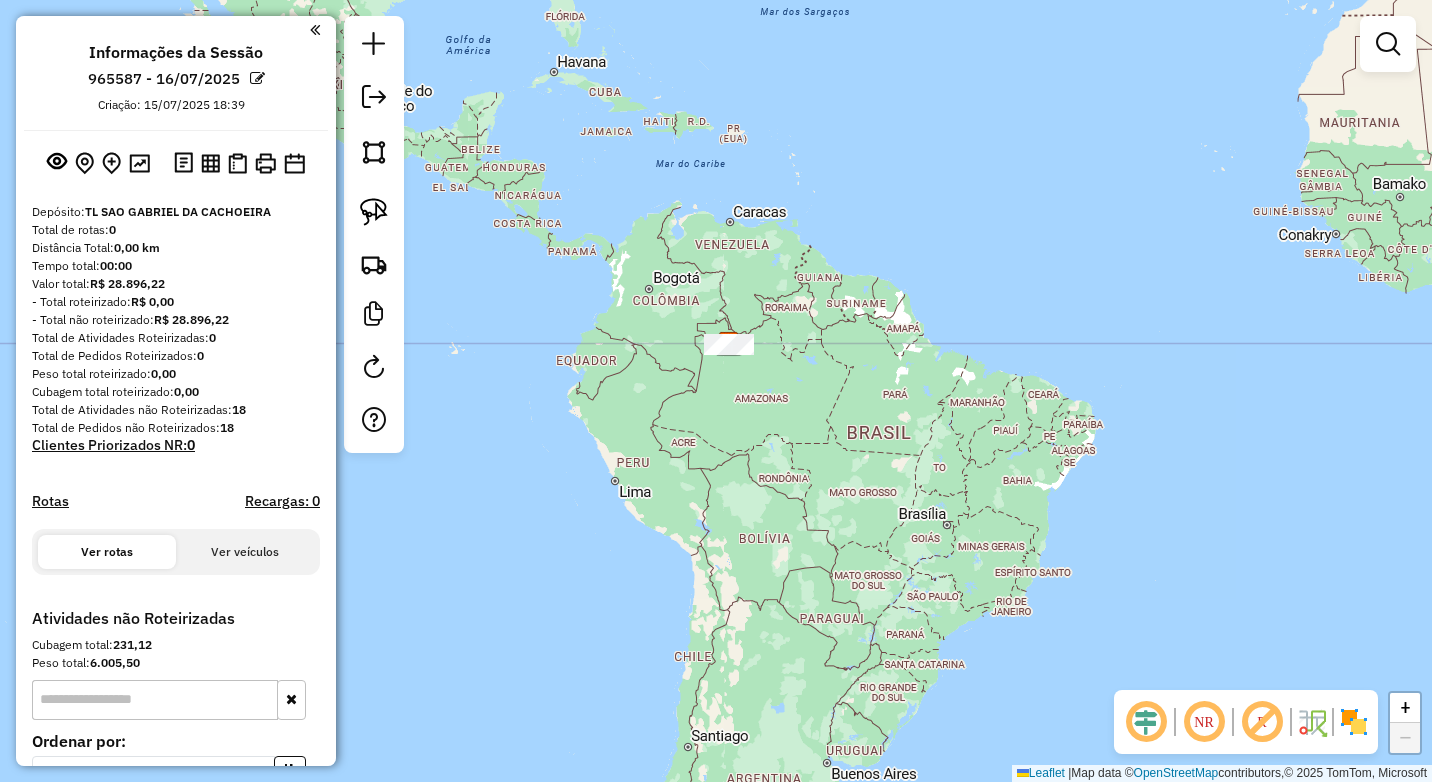 drag, startPoint x: 713, startPoint y: 245, endPoint x: 885, endPoint y: 244, distance: 172.00291 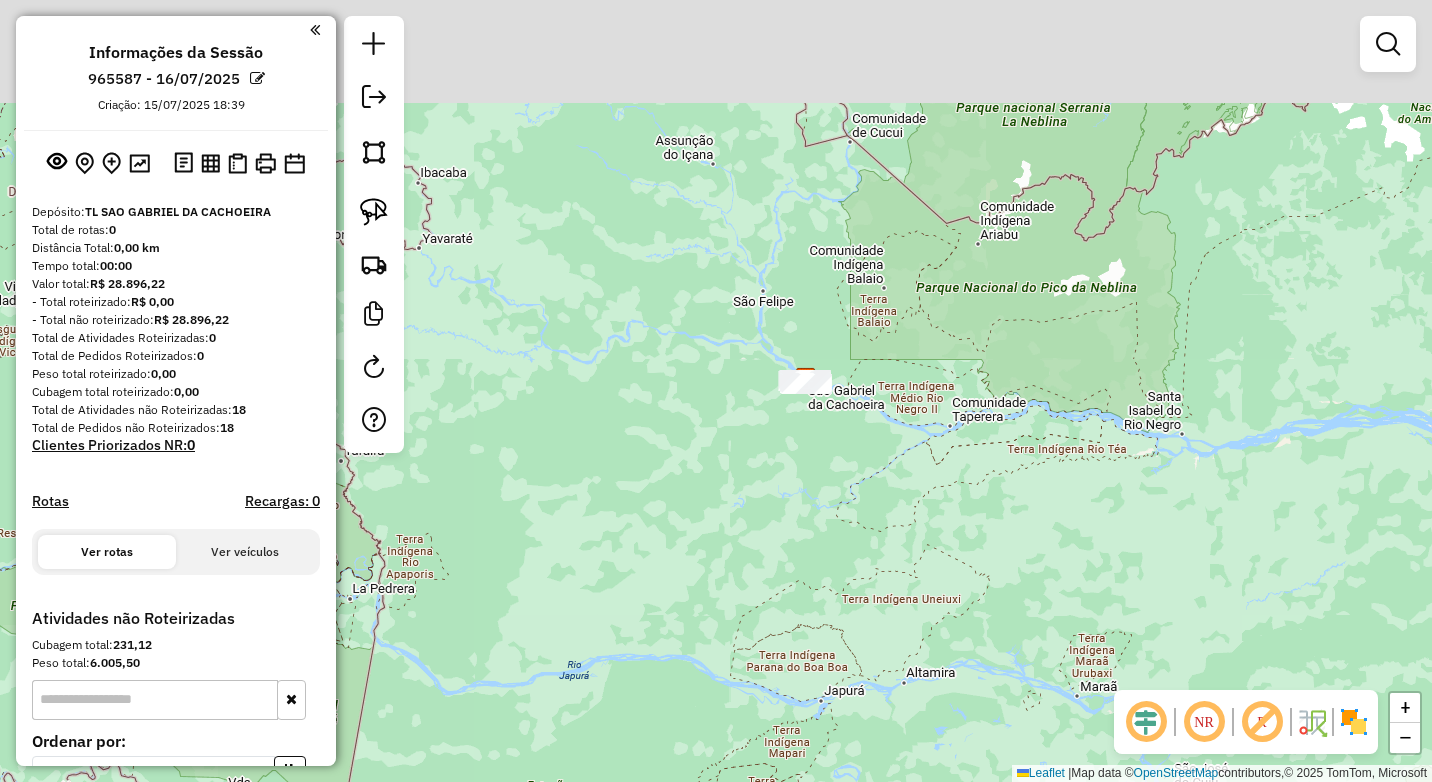 drag, startPoint x: 753, startPoint y: 206, endPoint x: 688, endPoint y: 458, distance: 260.24796 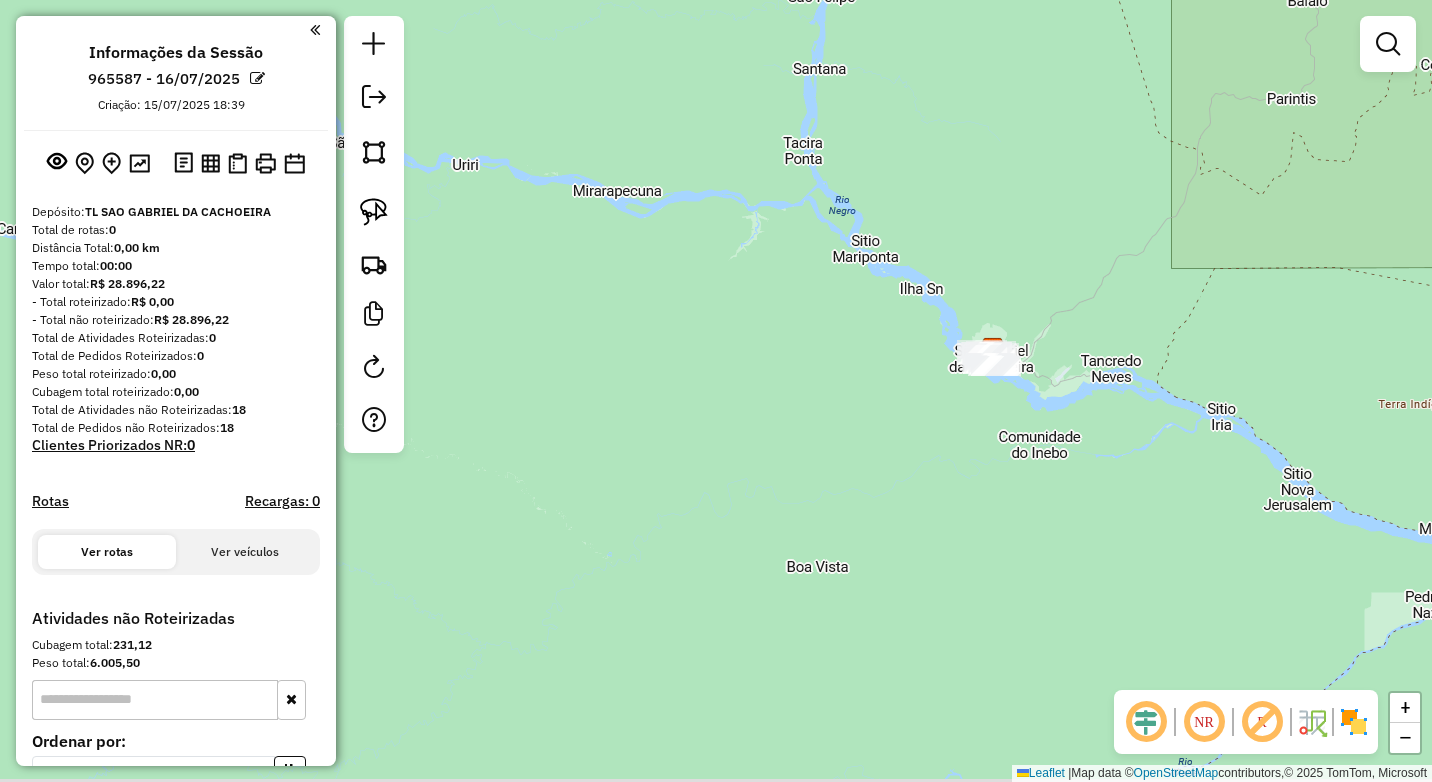 drag, startPoint x: 761, startPoint y: 347, endPoint x: 594, endPoint y: 298, distance: 174.04022 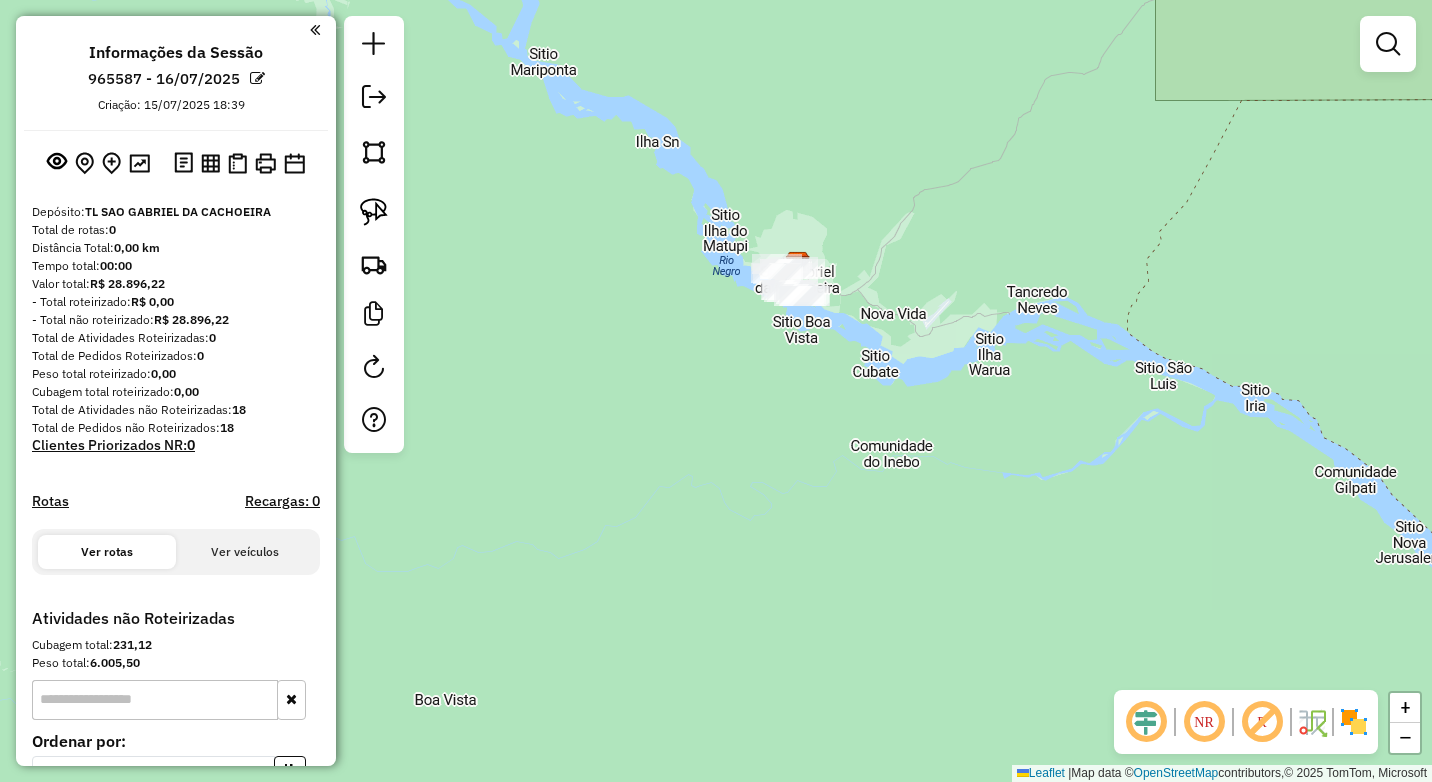 drag, startPoint x: 875, startPoint y: 347, endPoint x: 678, endPoint y: 323, distance: 198.45654 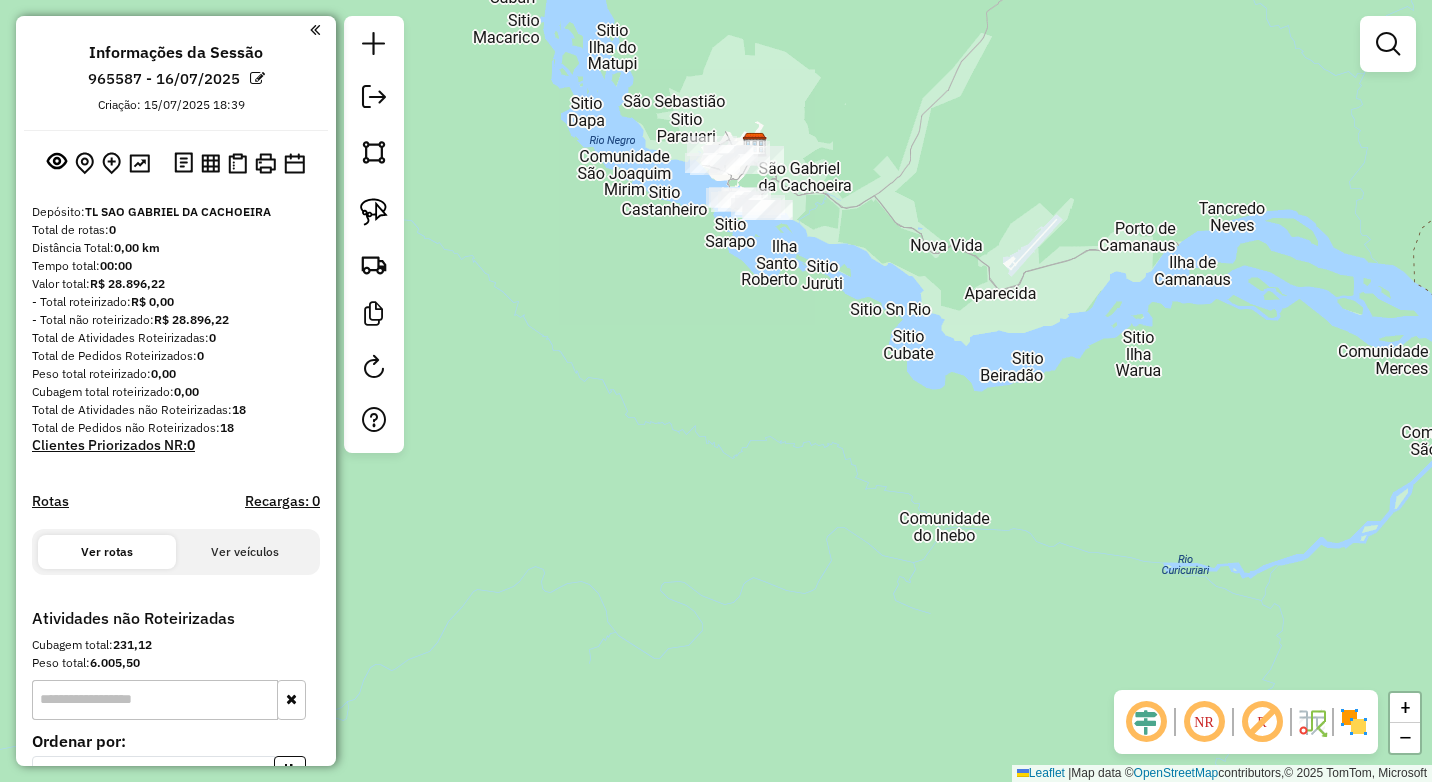 drag, startPoint x: 682, startPoint y: 286, endPoint x: 739, endPoint y: 453, distance: 176.45963 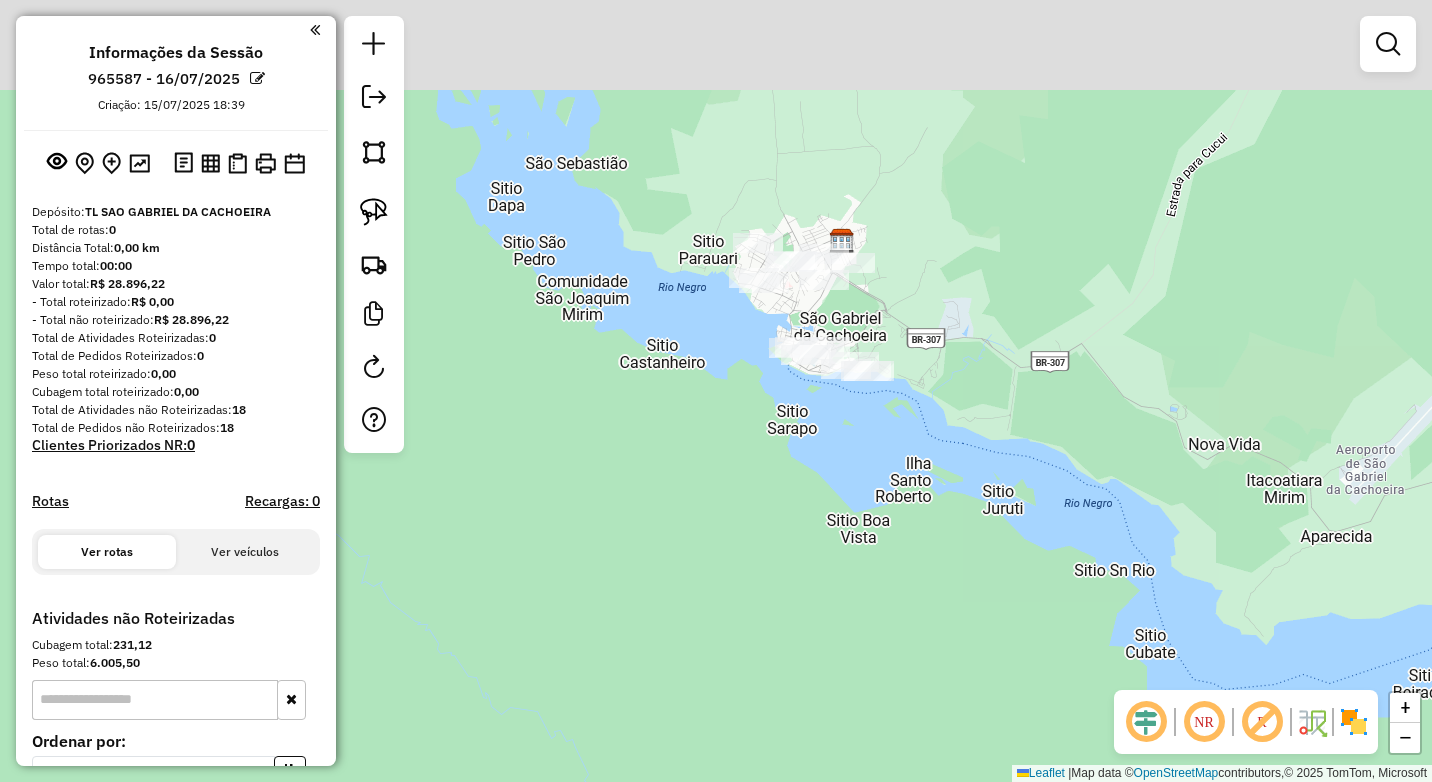 drag, startPoint x: 713, startPoint y: 309, endPoint x: 695, endPoint y: 430, distance: 122.33152 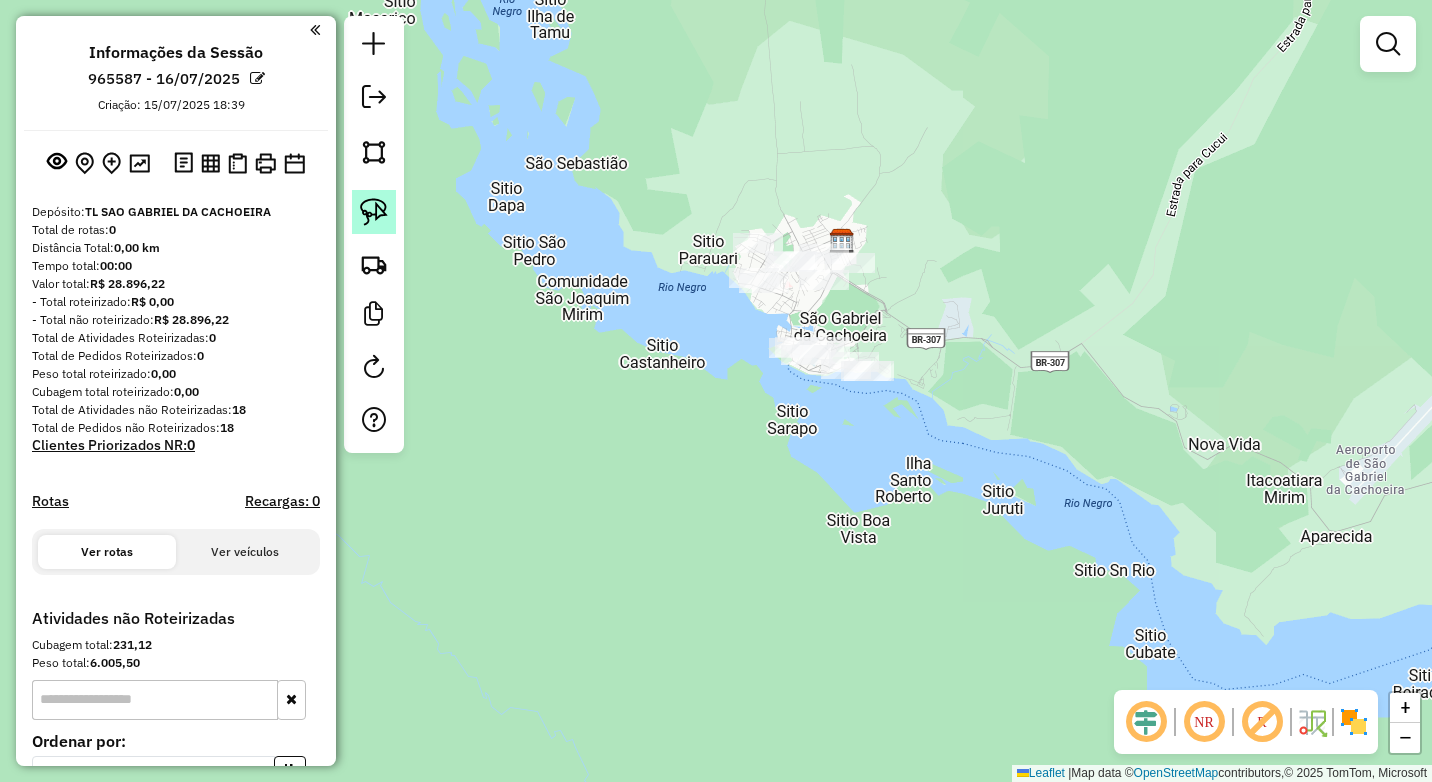 click 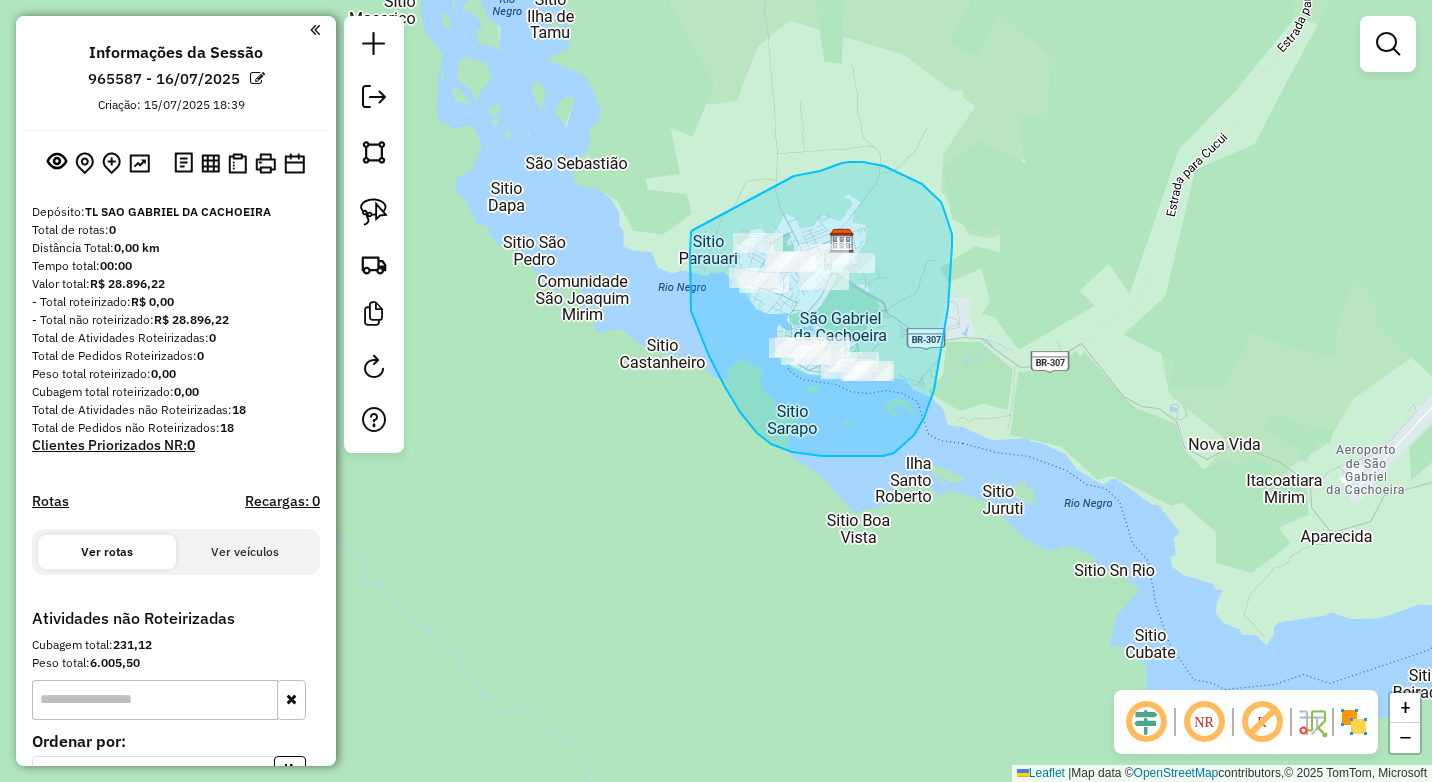 drag, startPoint x: 693, startPoint y: 230, endPoint x: 794, endPoint y: 176, distance: 114.52947 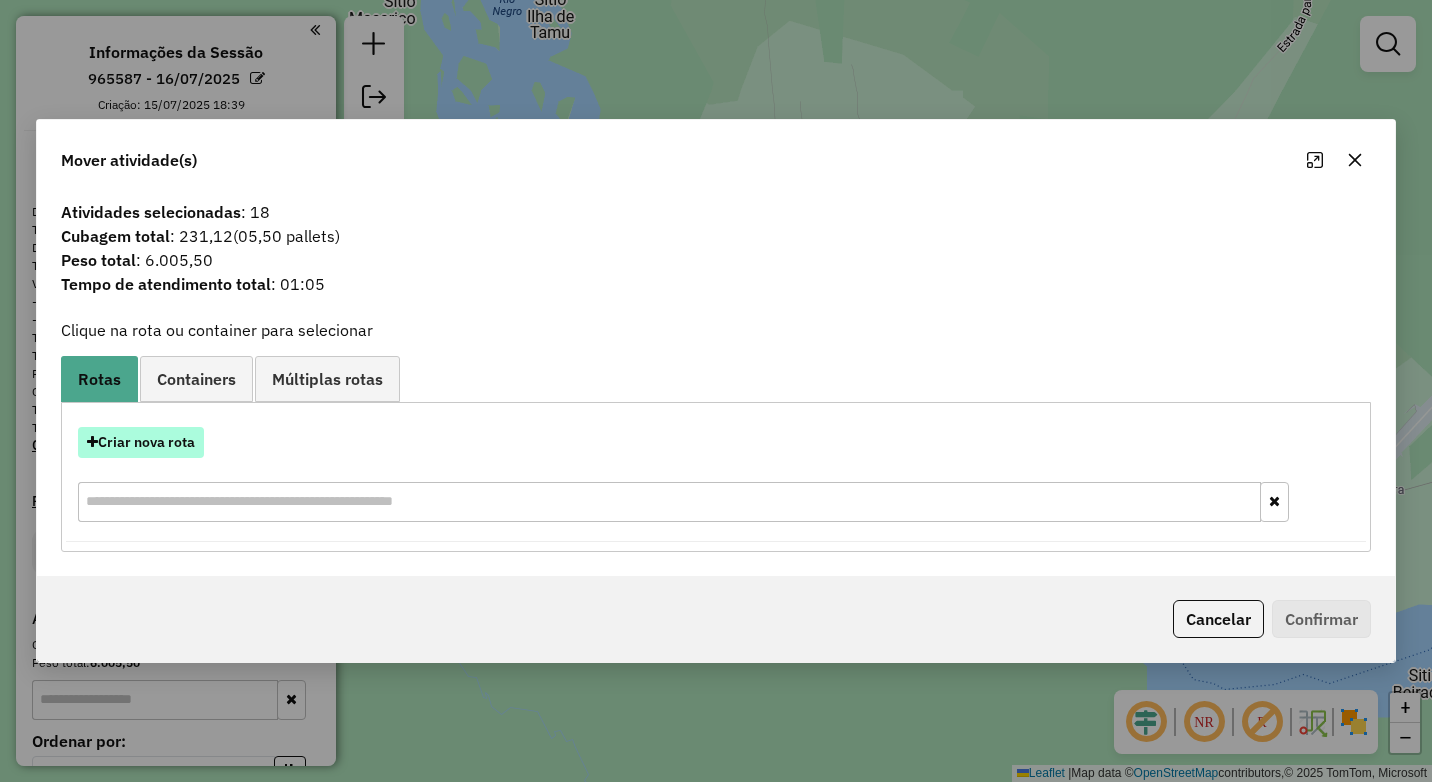 click on "Criar nova rota" at bounding box center [141, 442] 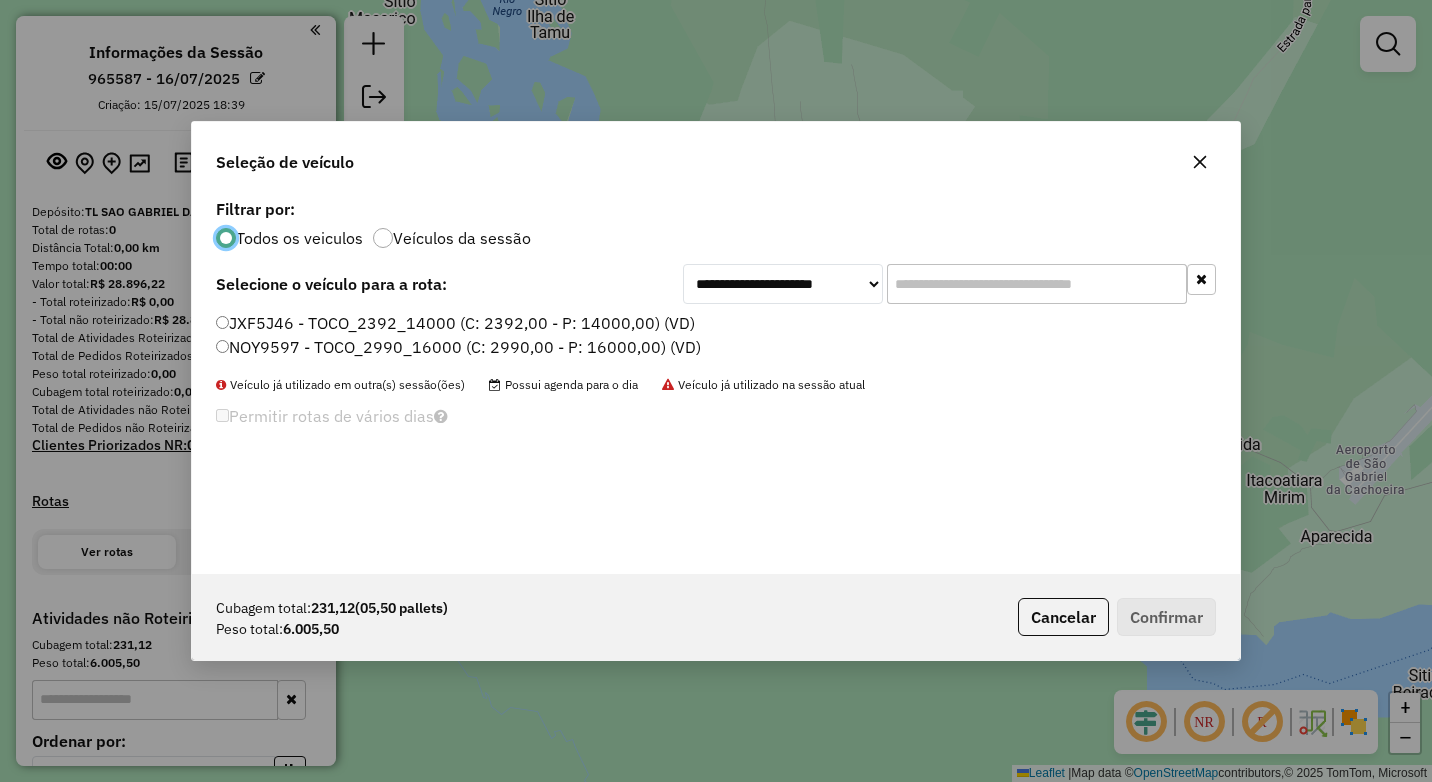 scroll, scrollTop: 11, scrollLeft: 6, axis: both 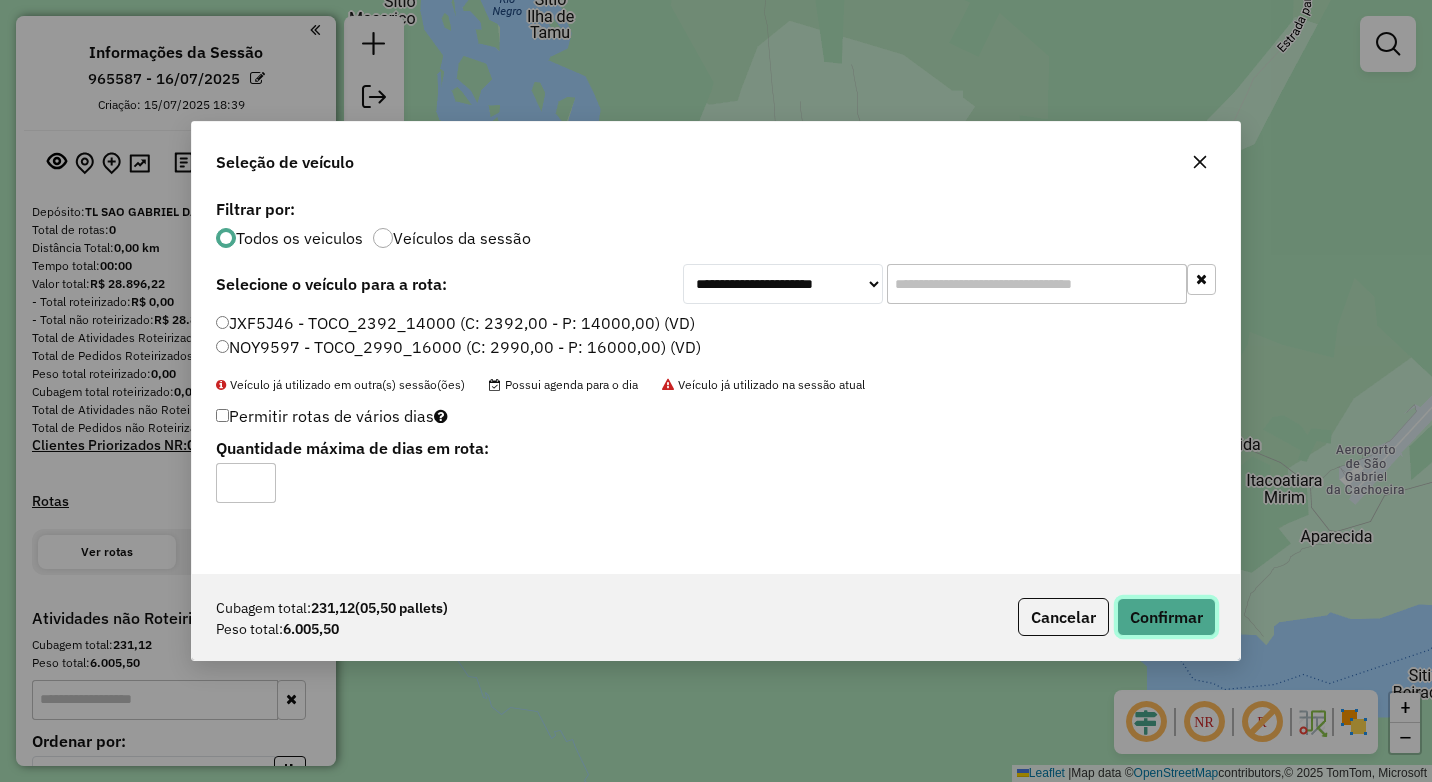 click on "Confirmar" 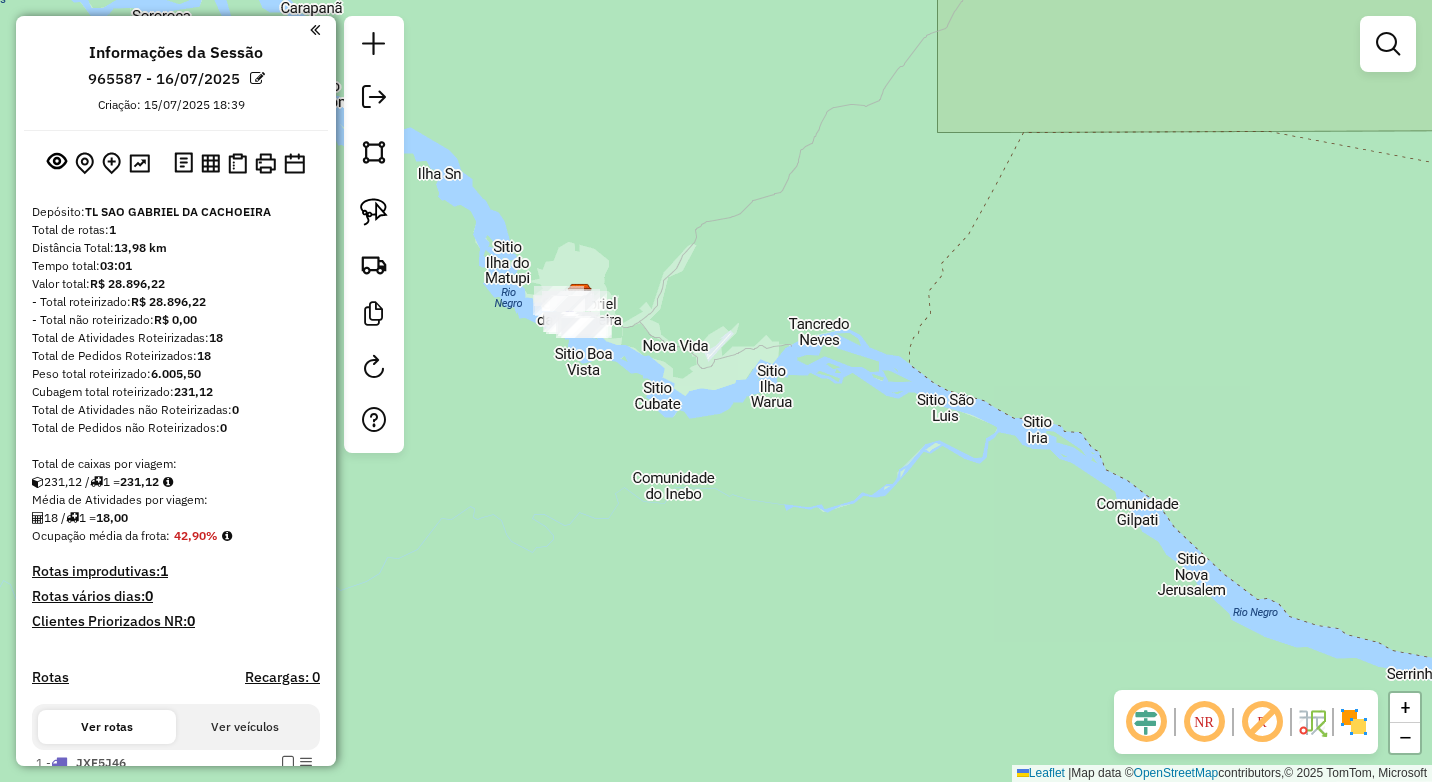 drag, startPoint x: 907, startPoint y: 512, endPoint x: 819, endPoint y: 400, distance: 142.43594 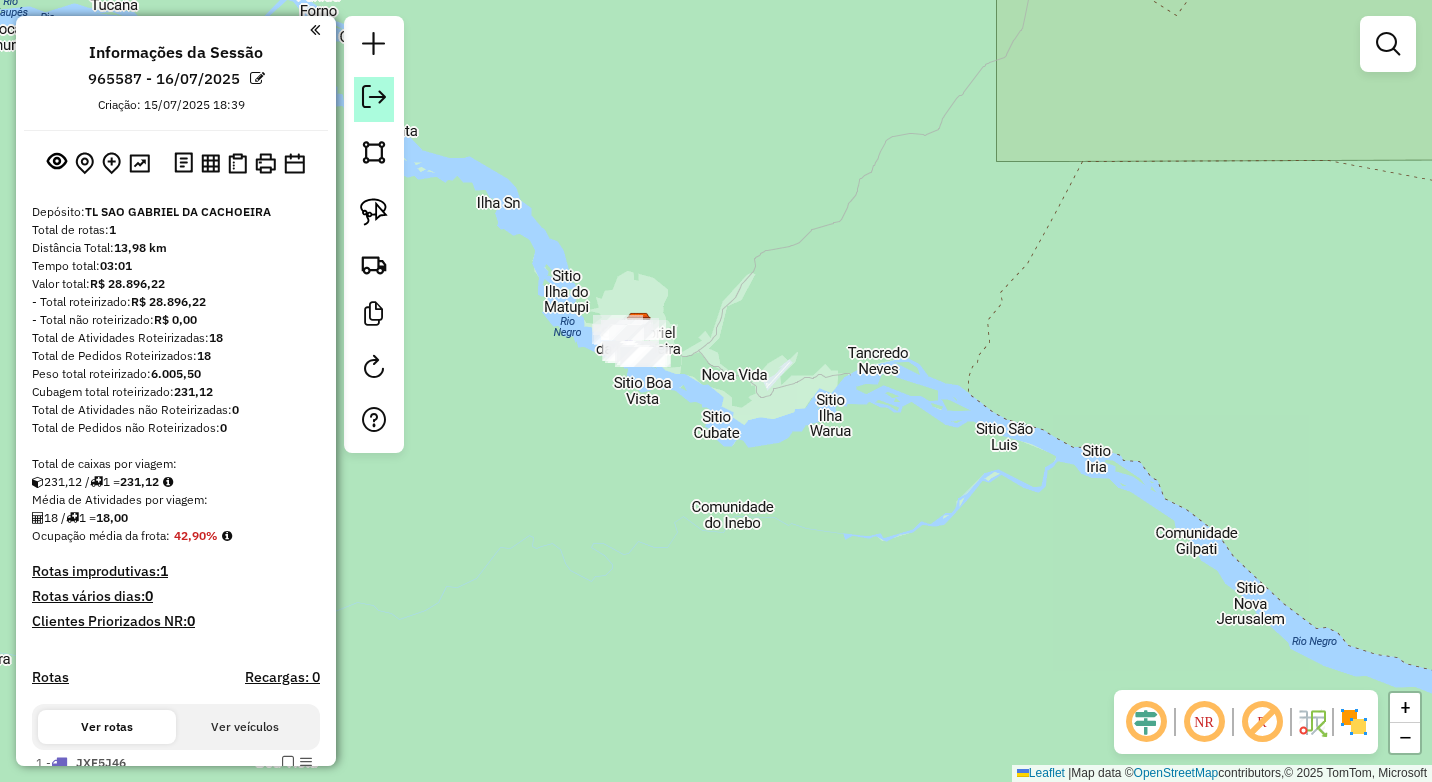 click 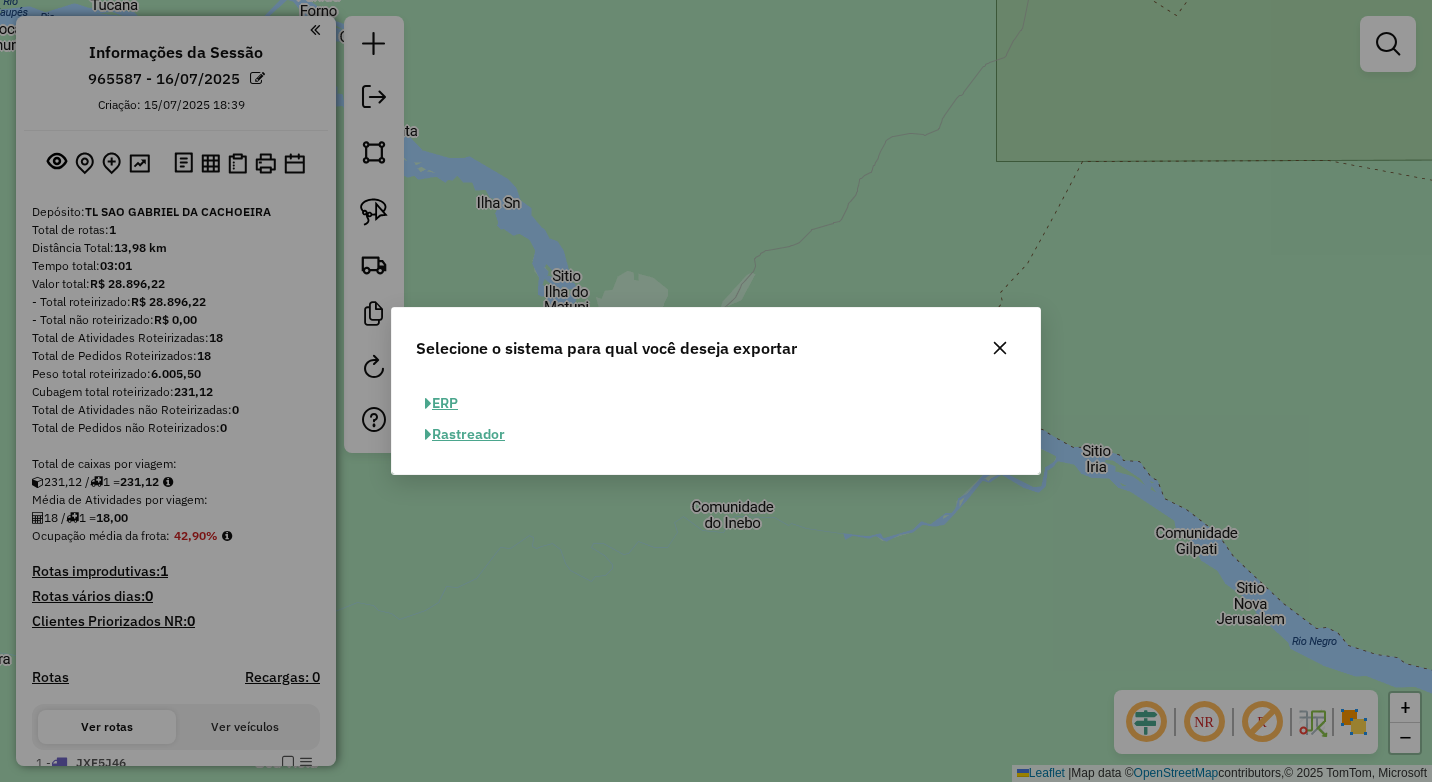 click on "ERP" 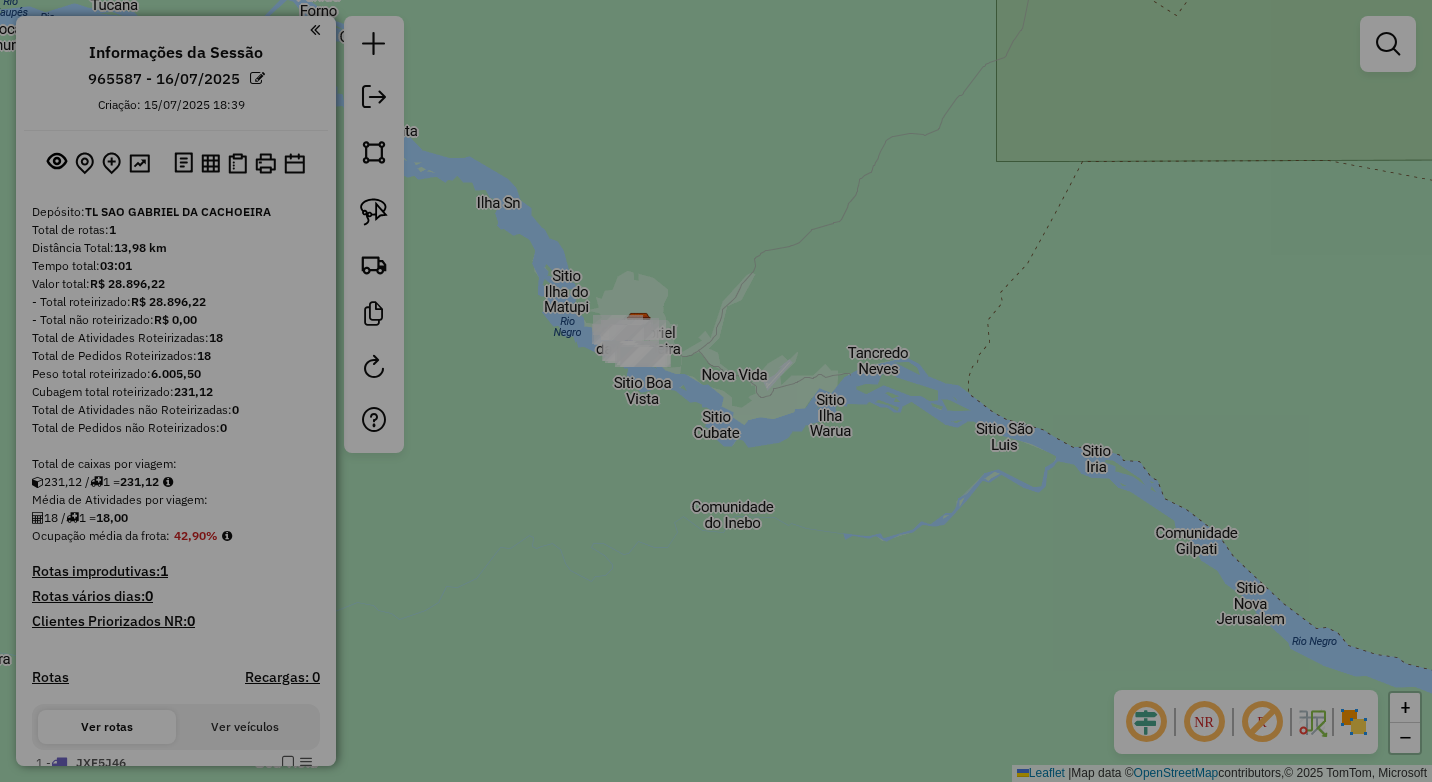 select on "**" 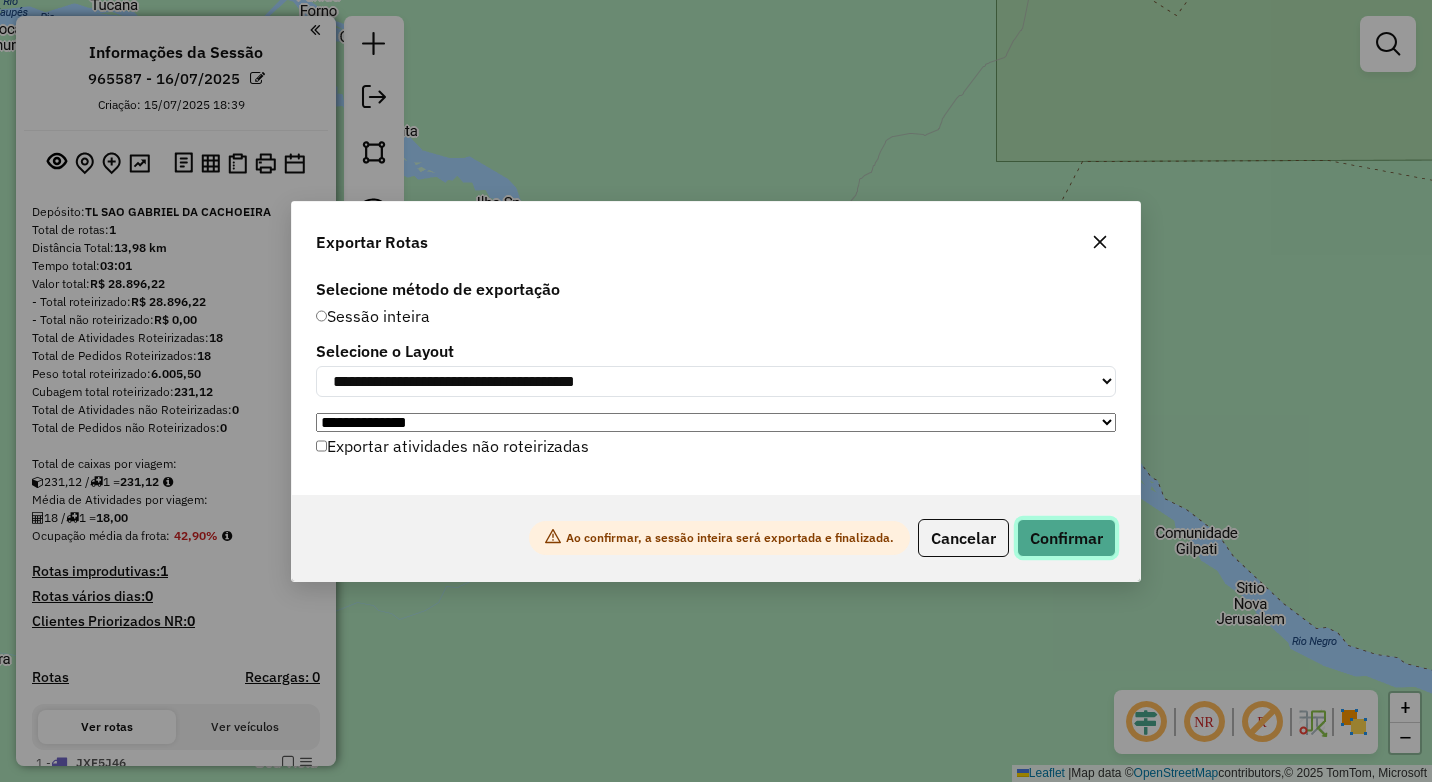 click on "Confirmar" 